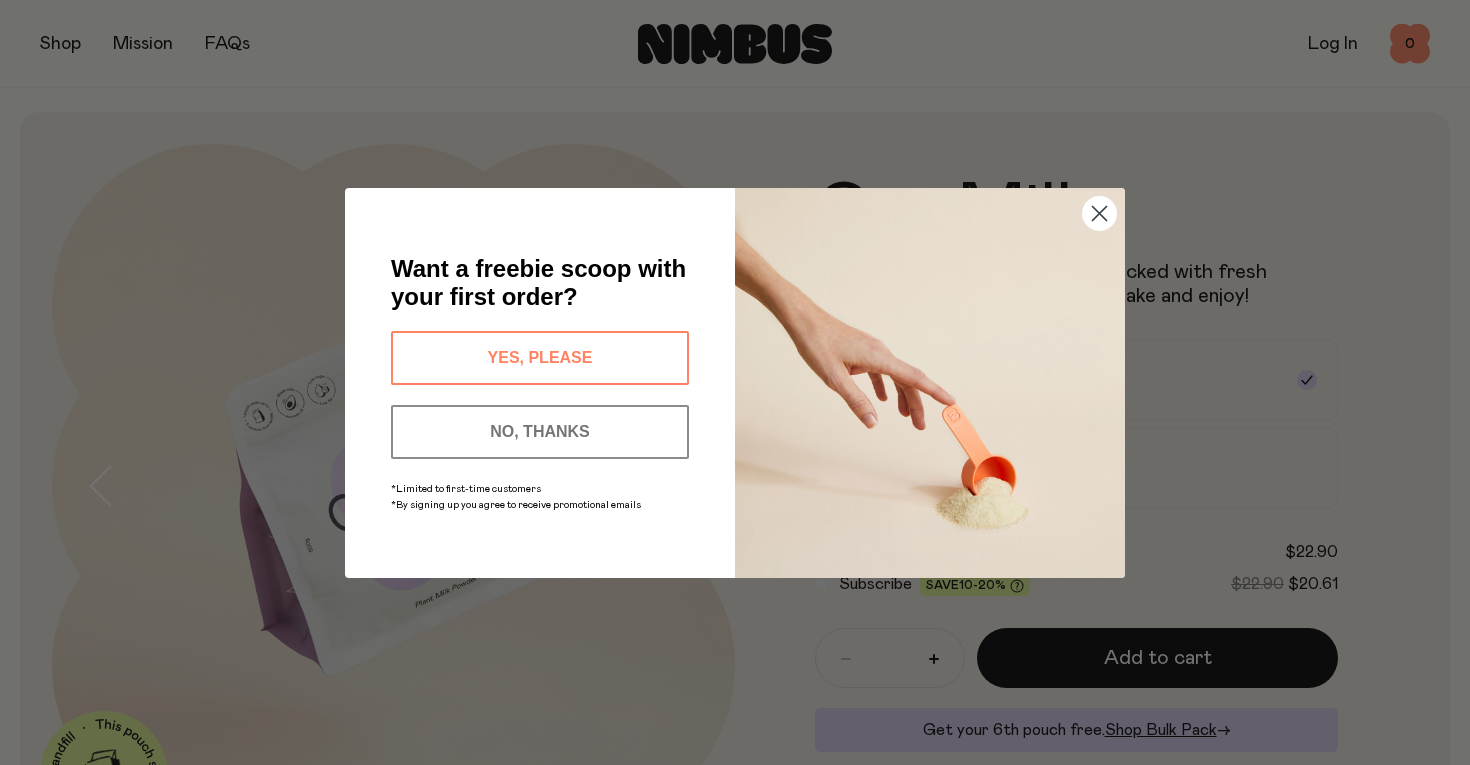 scroll, scrollTop: 0, scrollLeft: 0, axis: both 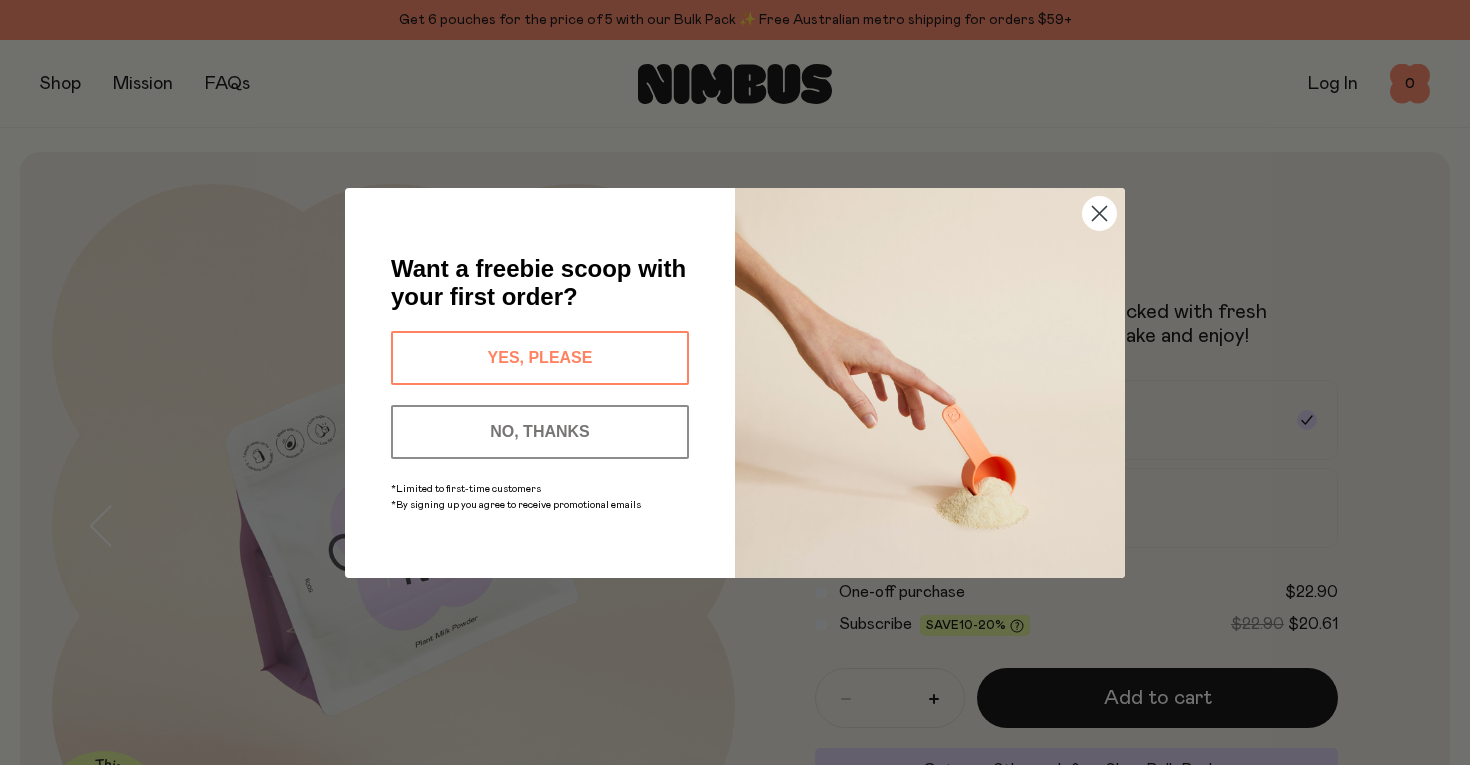 click on "YES, PLEASE" at bounding box center [540, 358] 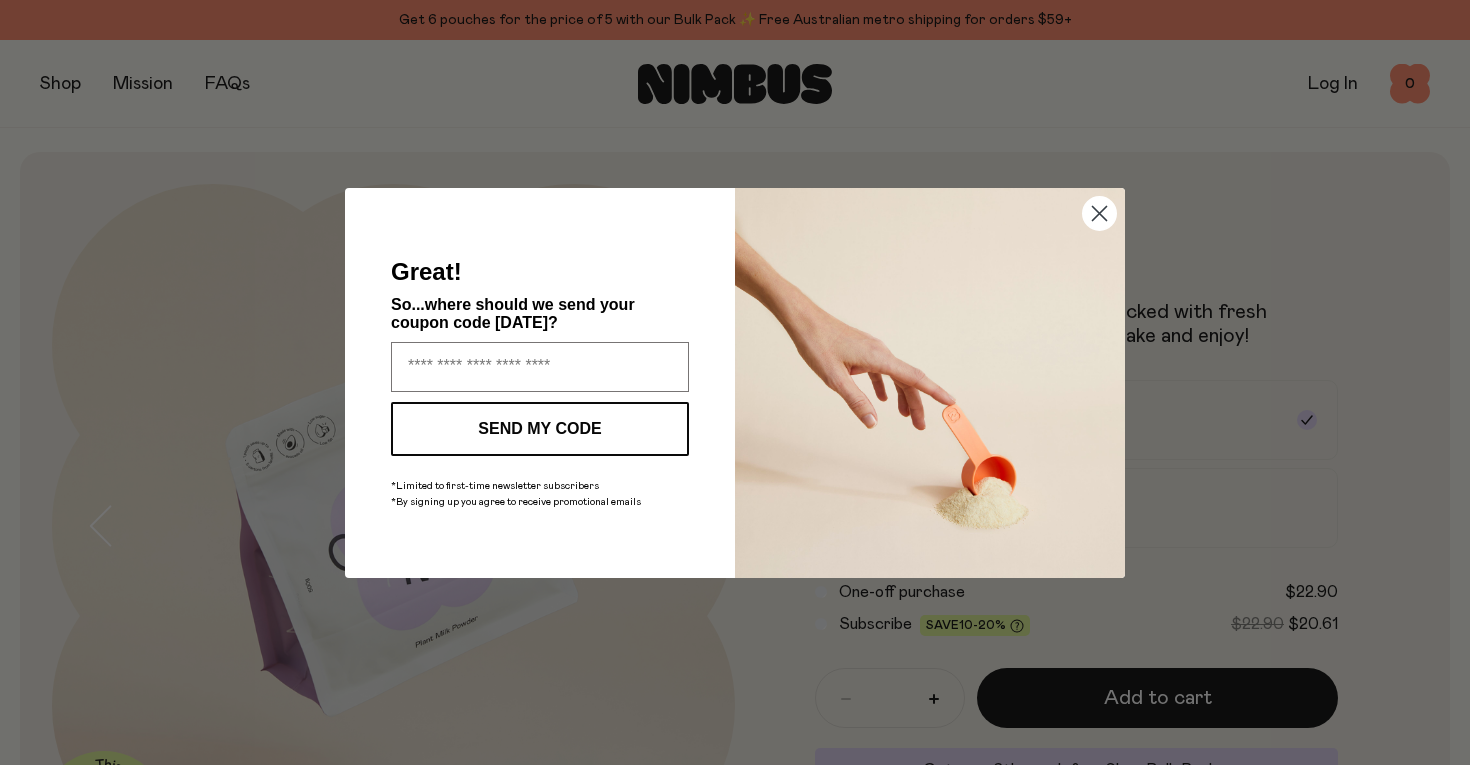 type on "**********" 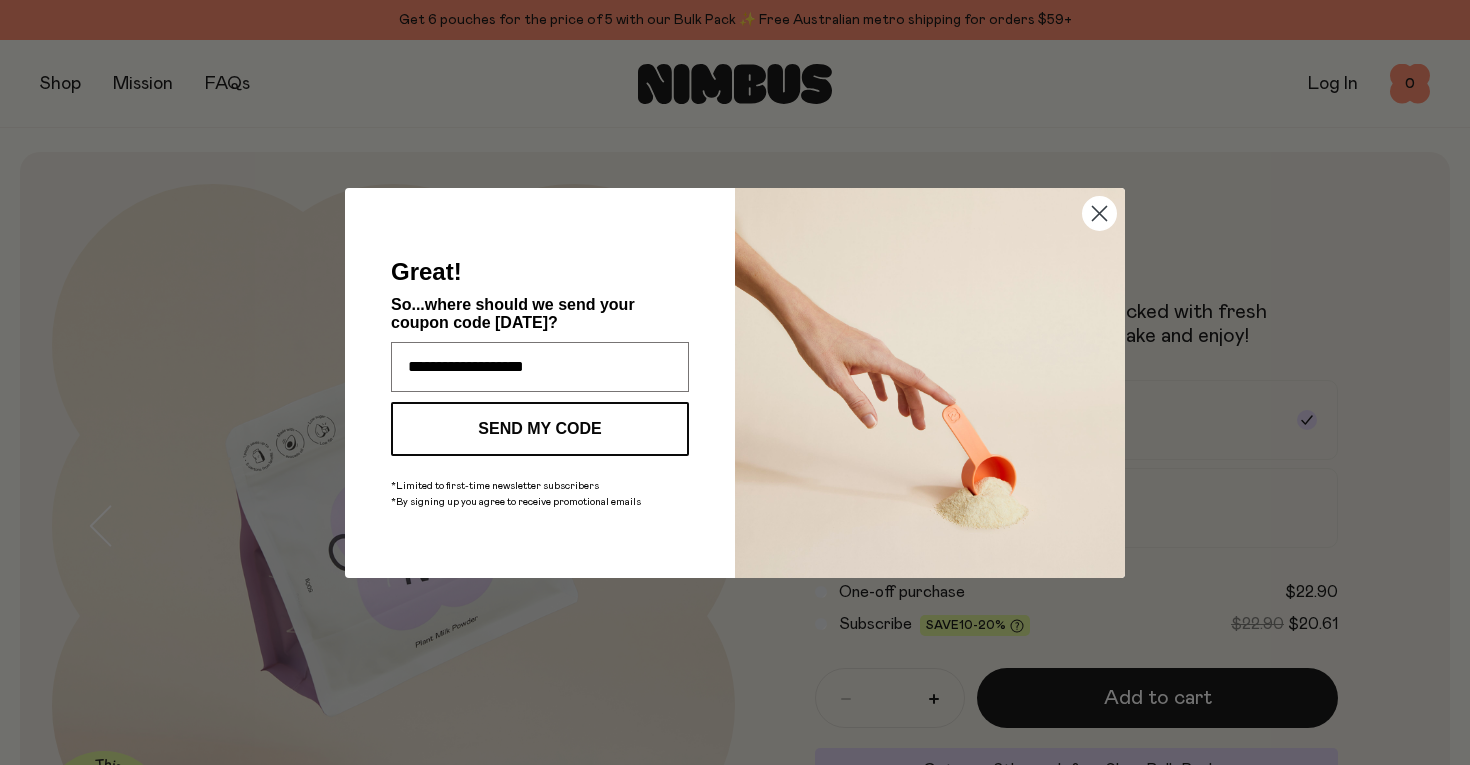 click on "SEND MY CODE" at bounding box center (540, 429) 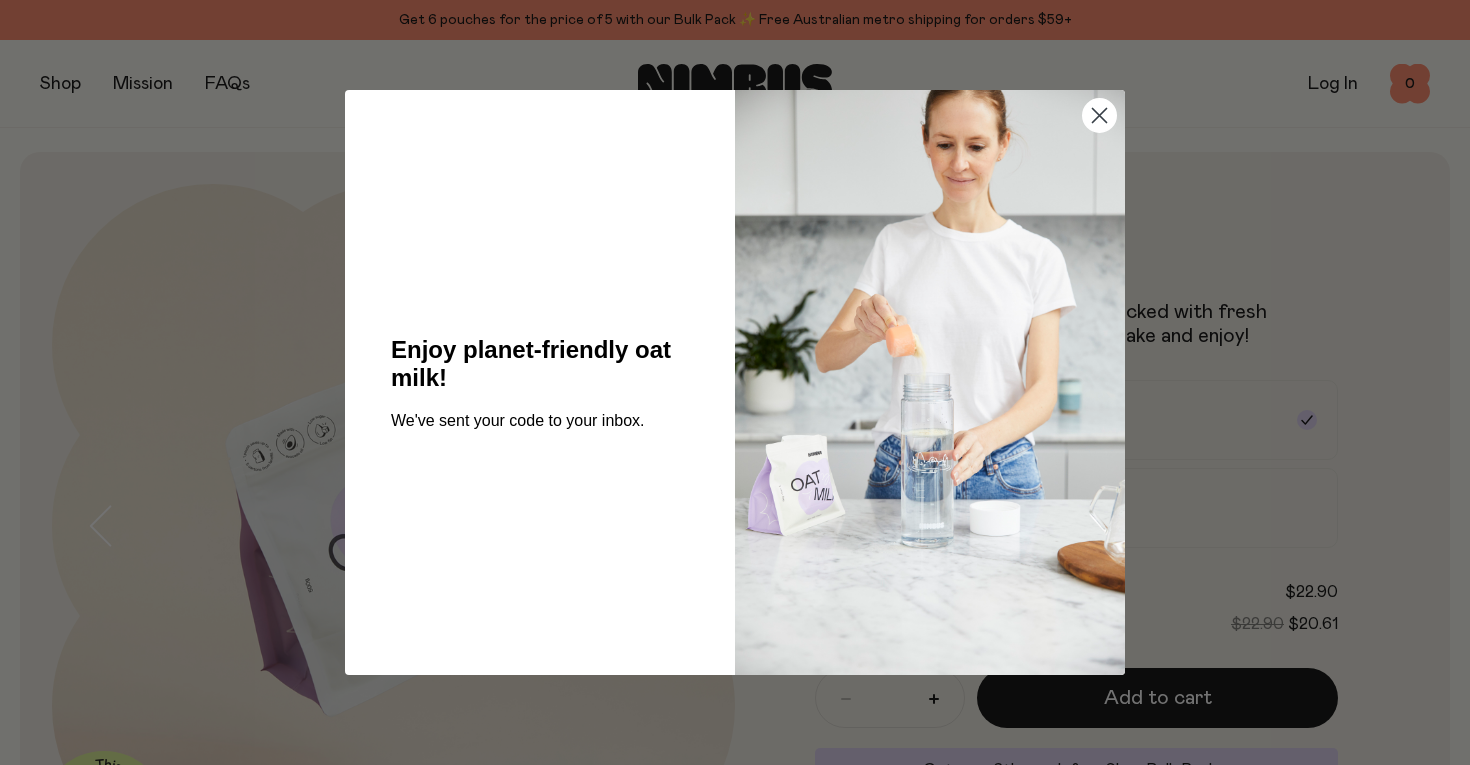 click 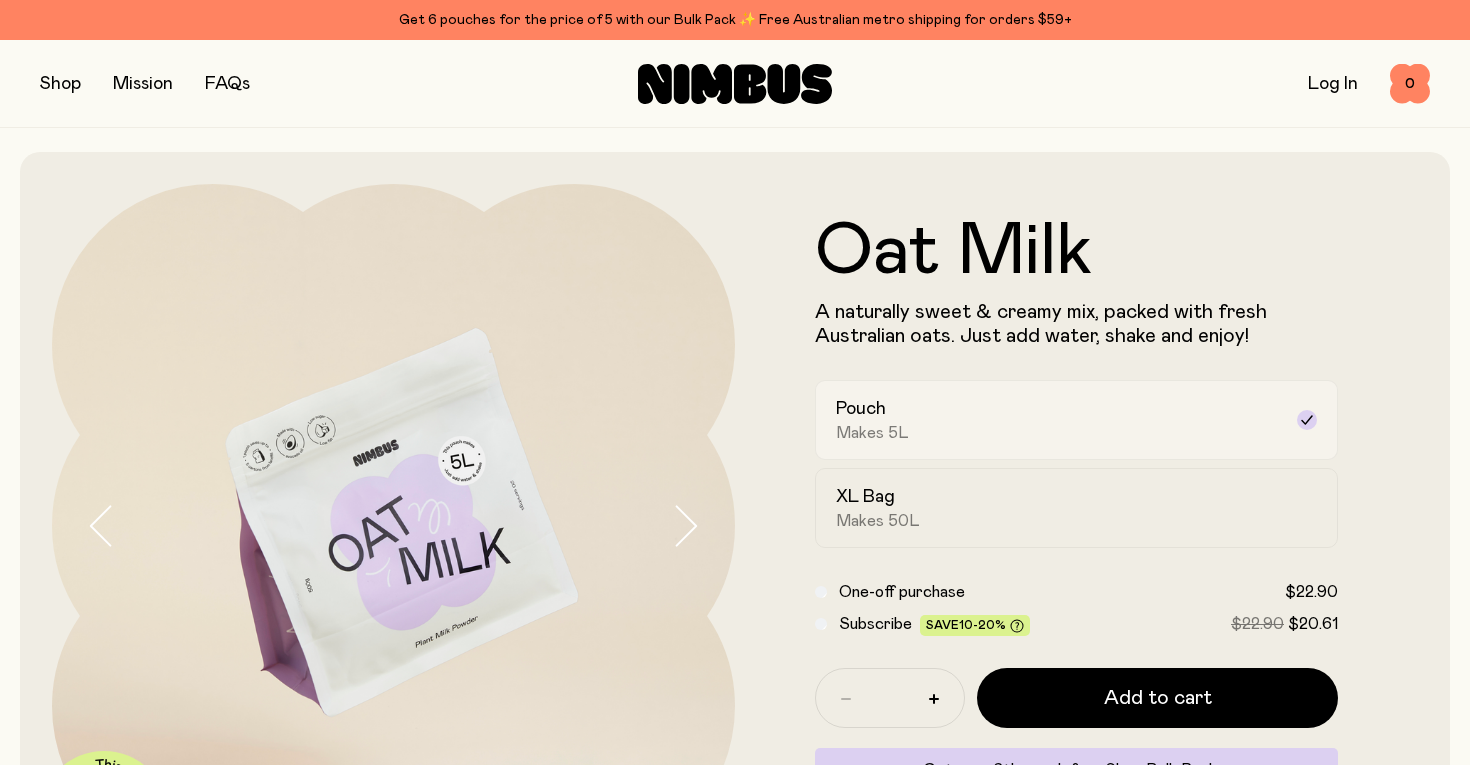 scroll, scrollTop: 0, scrollLeft: 0, axis: both 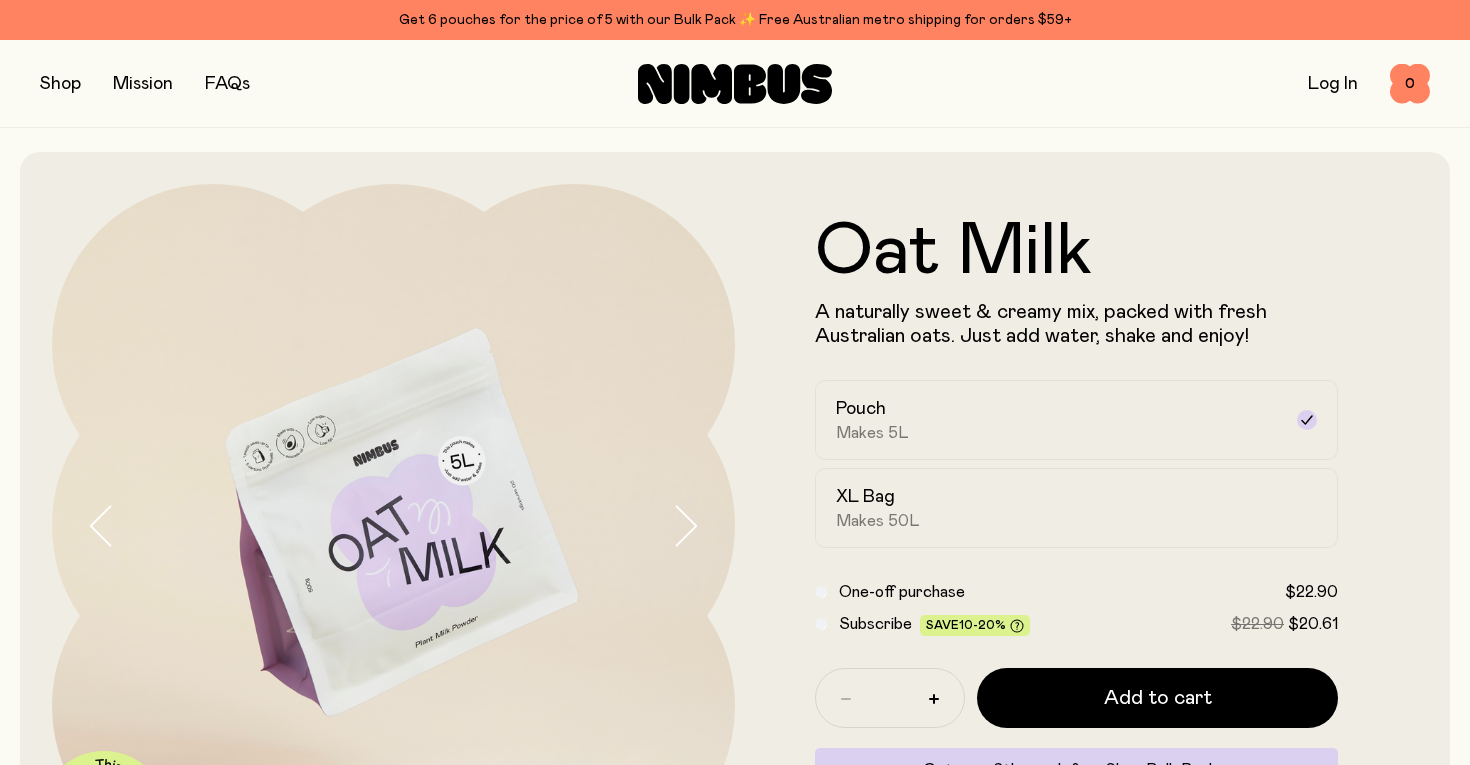 click on "Get 6 pouches for the price of 5 with our Bulk Pack ✨ Free Australian metro shipping for orders $59+" at bounding box center [735, 20] 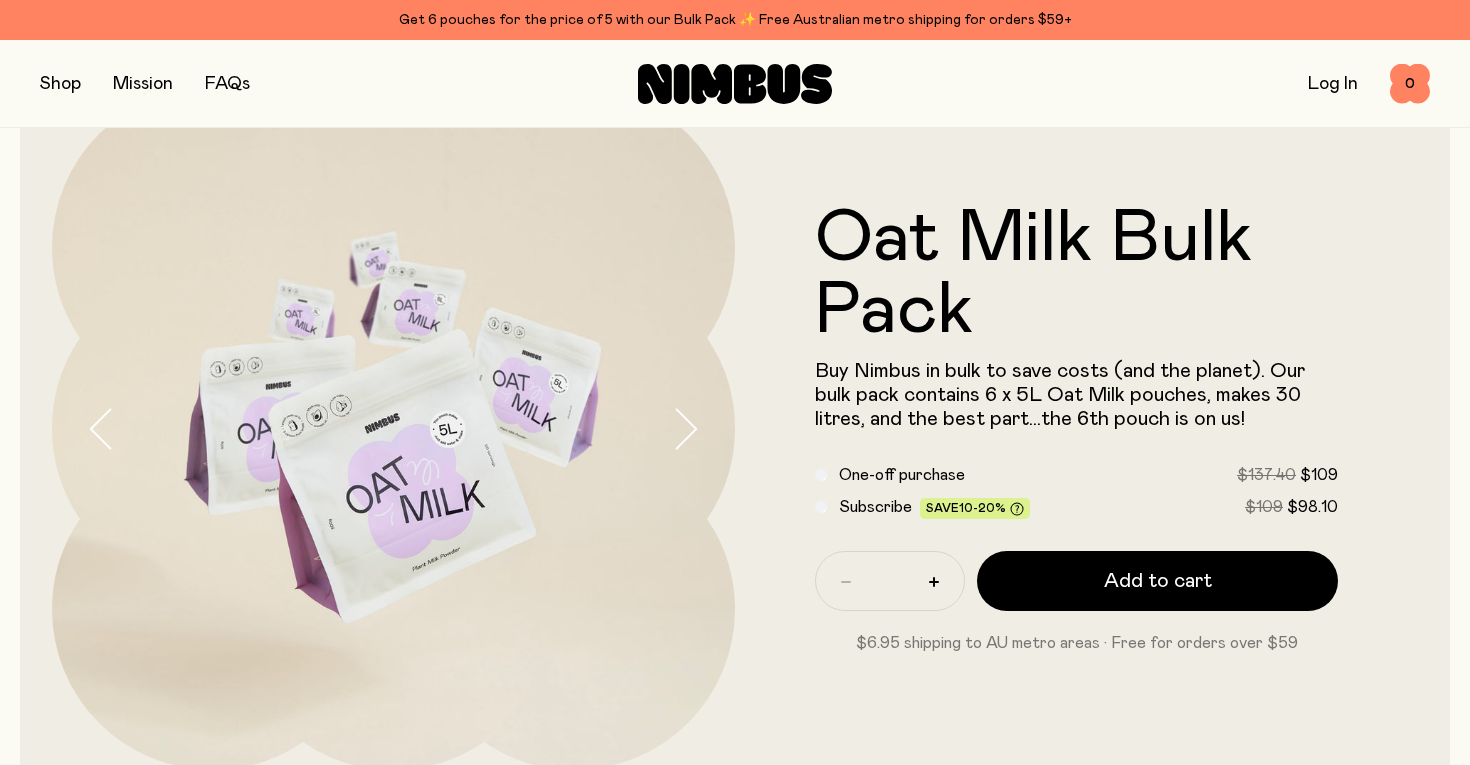 scroll, scrollTop: 93, scrollLeft: 0, axis: vertical 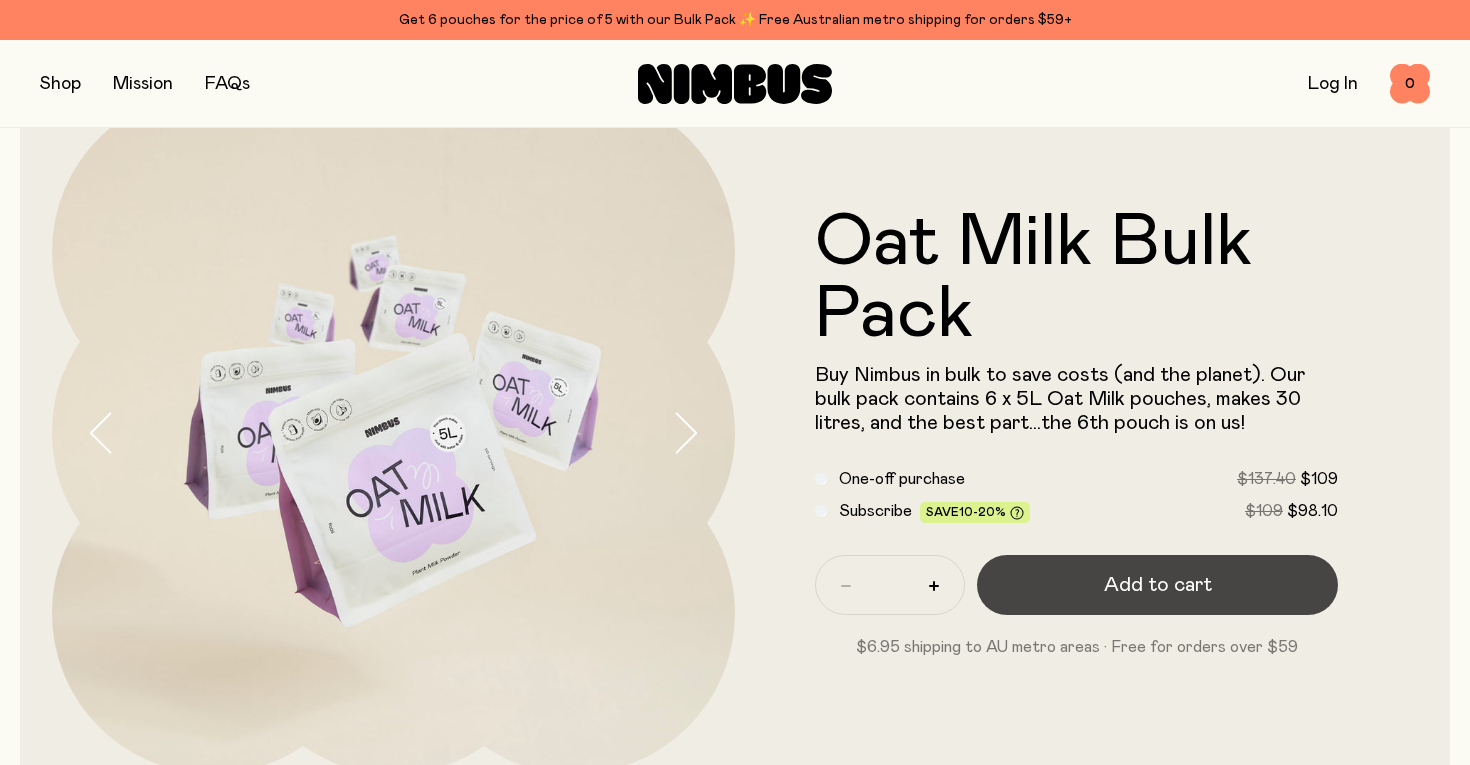 click on "Add to cart" at bounding box center [1158, 585] 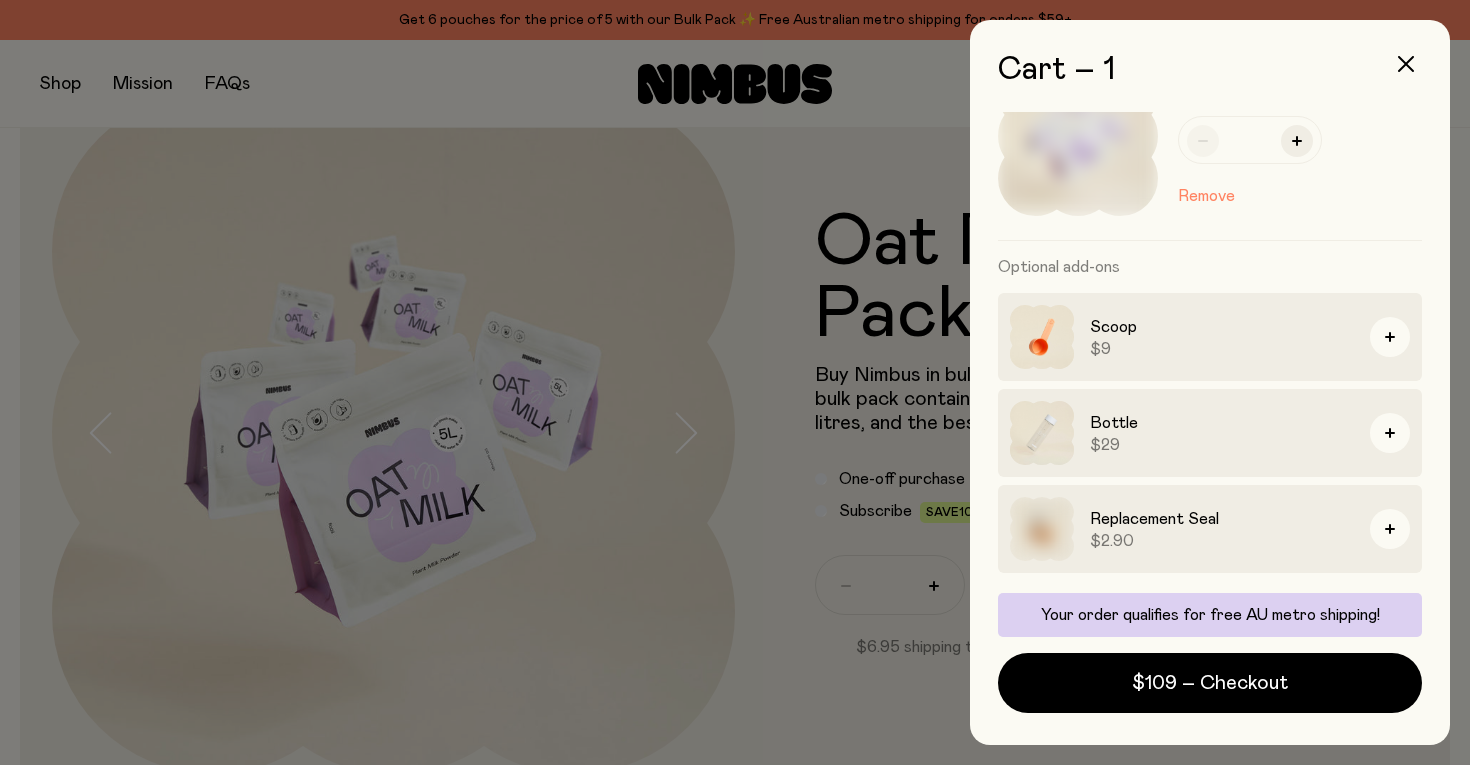 scroll, scrollTop: 80, scrollLeft: 0, axis: vertical 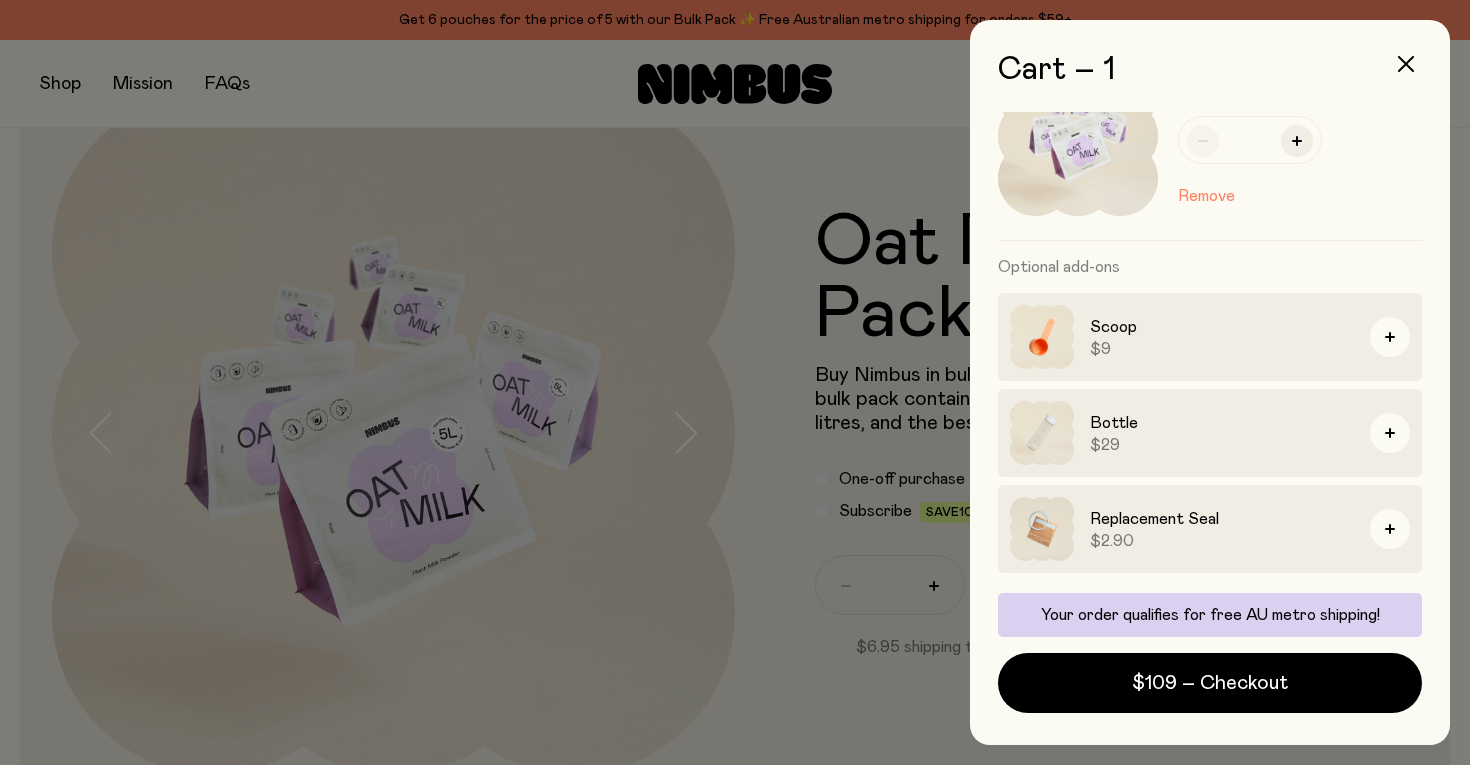 click at bounding box center (735, 382) 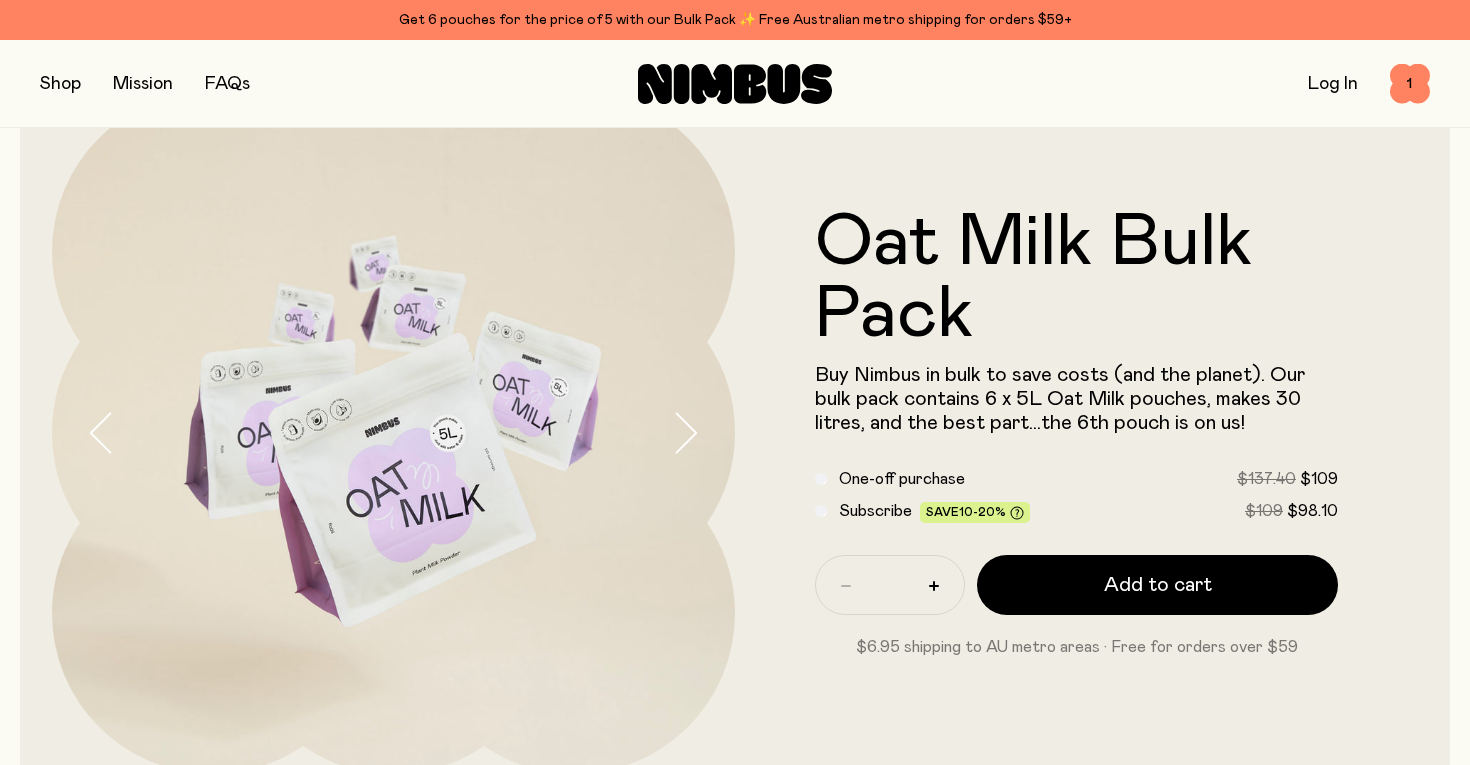 click at bounding box center [60, 84] 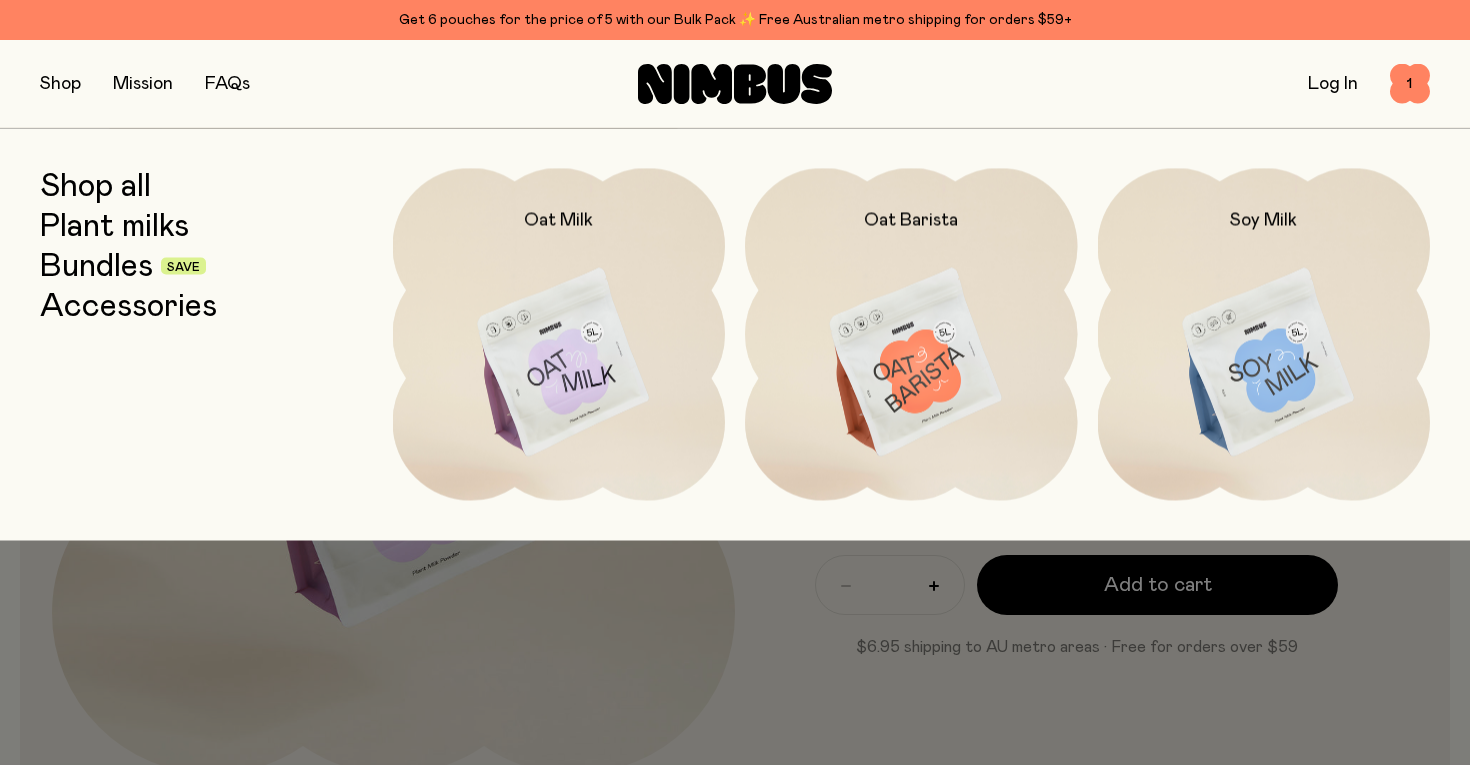 click on "Bundles" at bounding box center (96, 266) 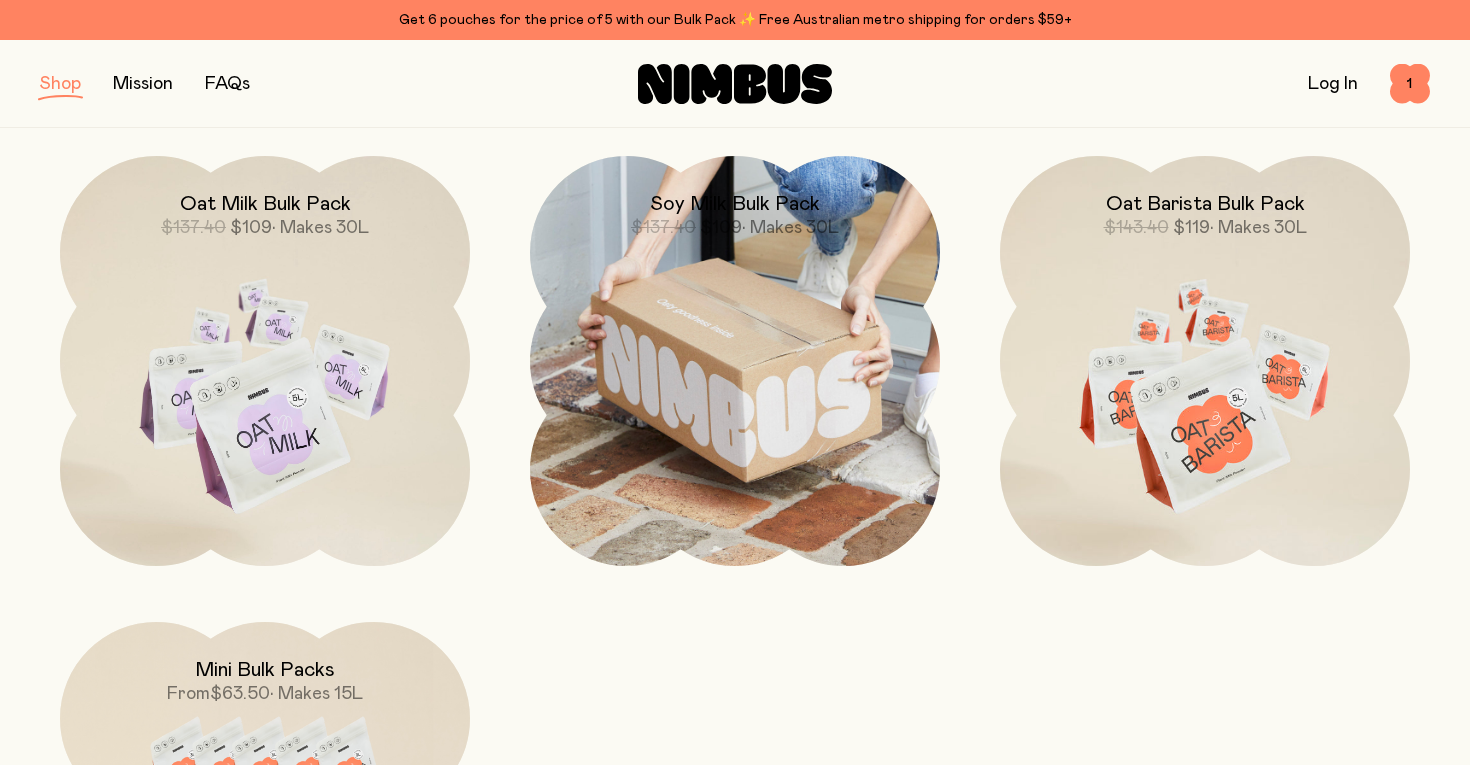 scroll, scrollTop: 741, scrollLeft: 0, axis: vertical 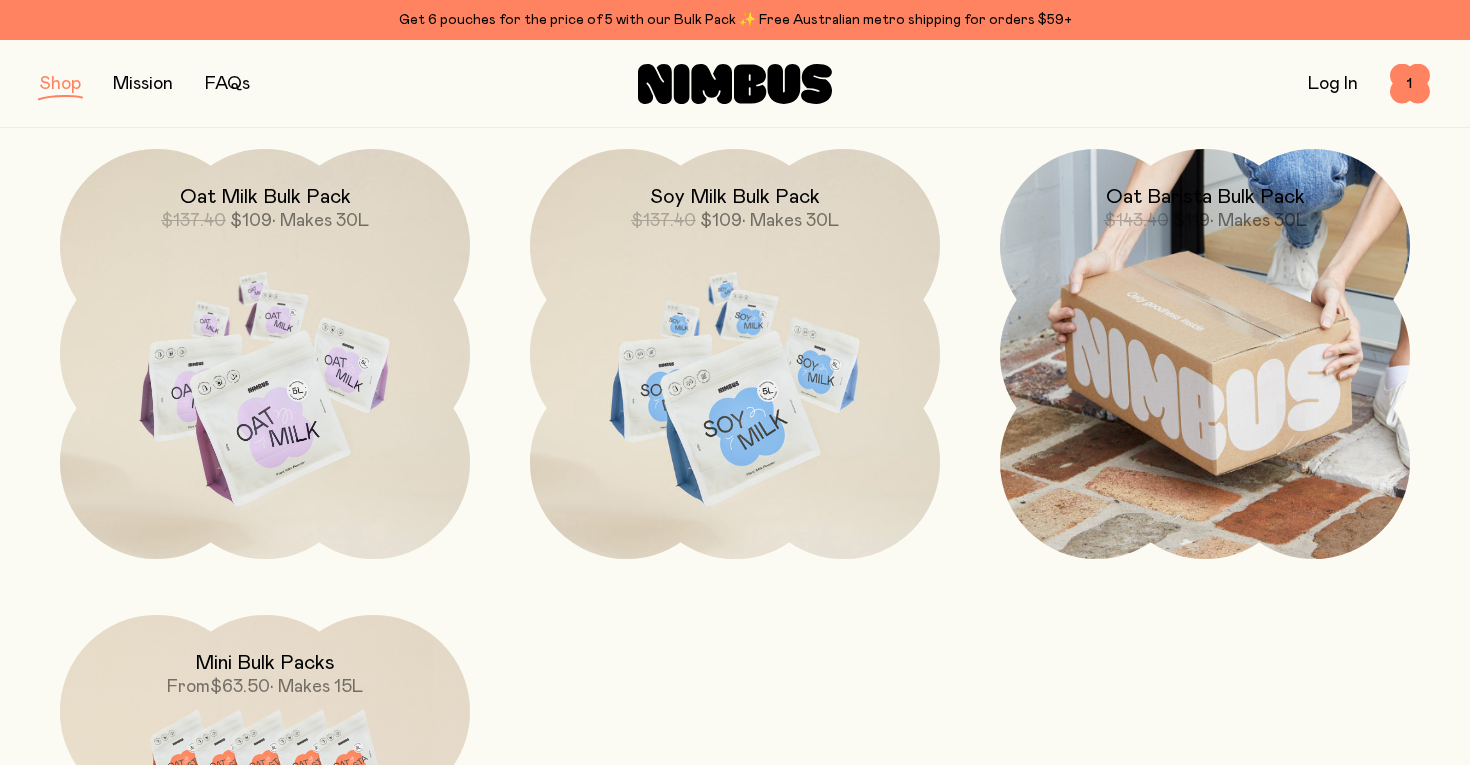 click at bounding box center [1205, 354] 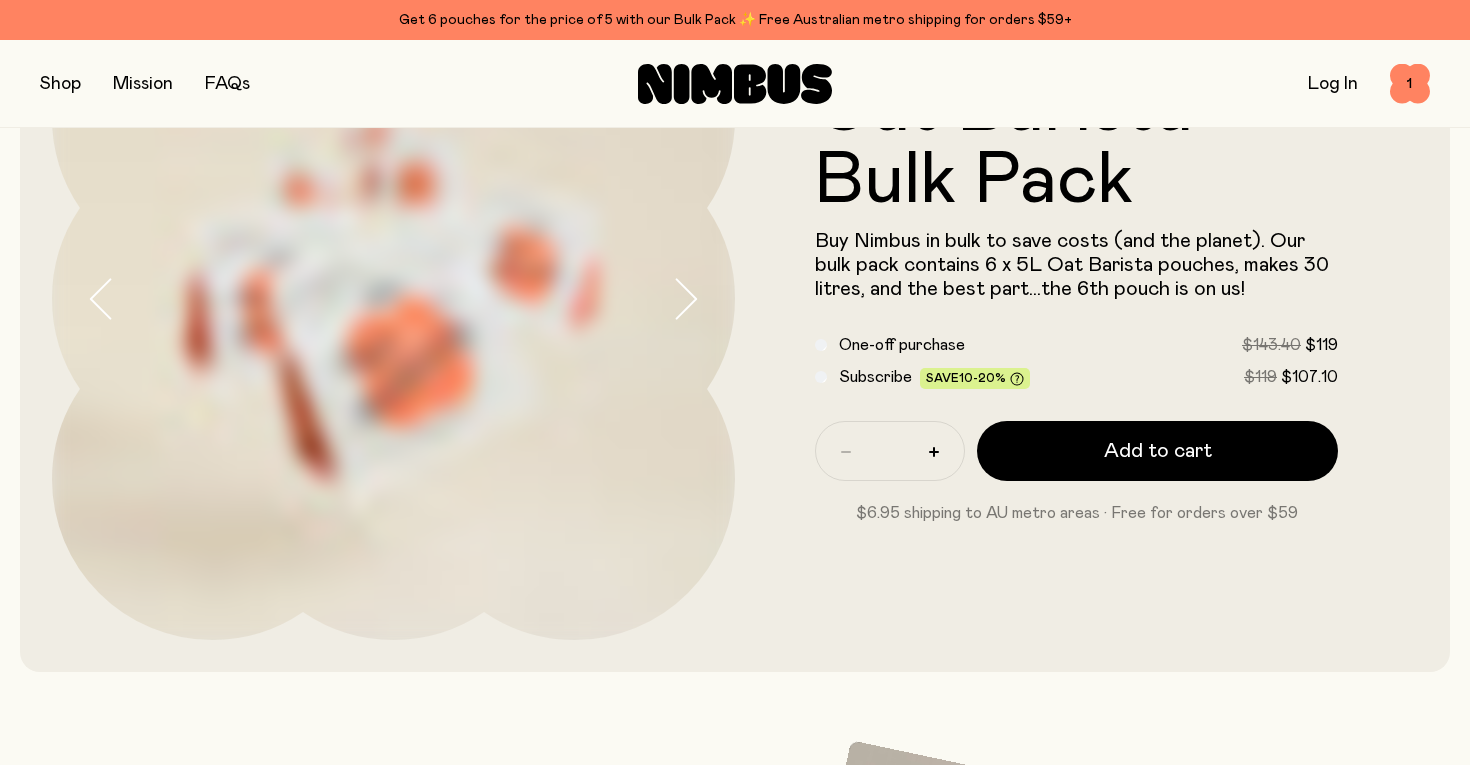 scroll, scrollTop: 162, scrollLeft: 0, axis: vertical 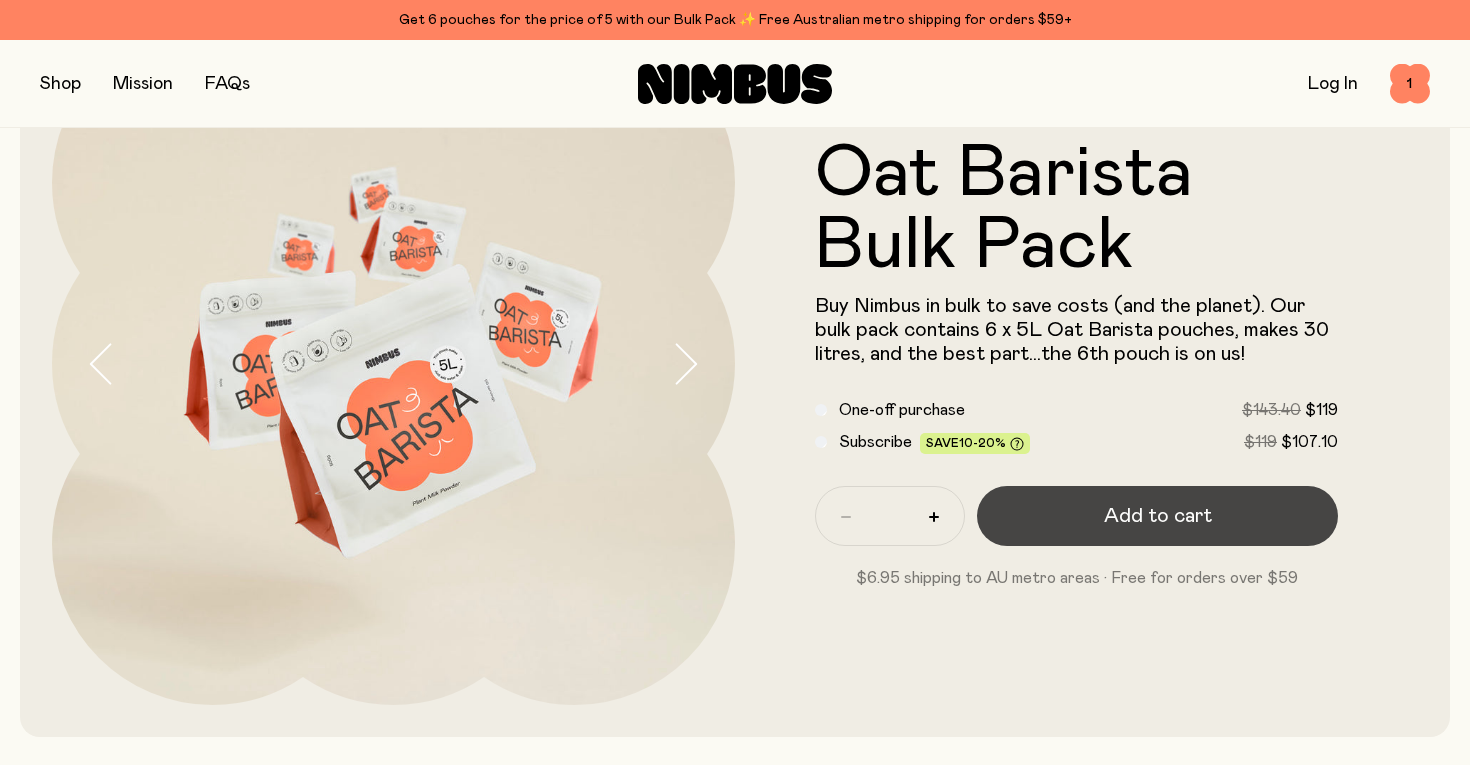 click on "Add to cart" at bounding box center (1158, 516) 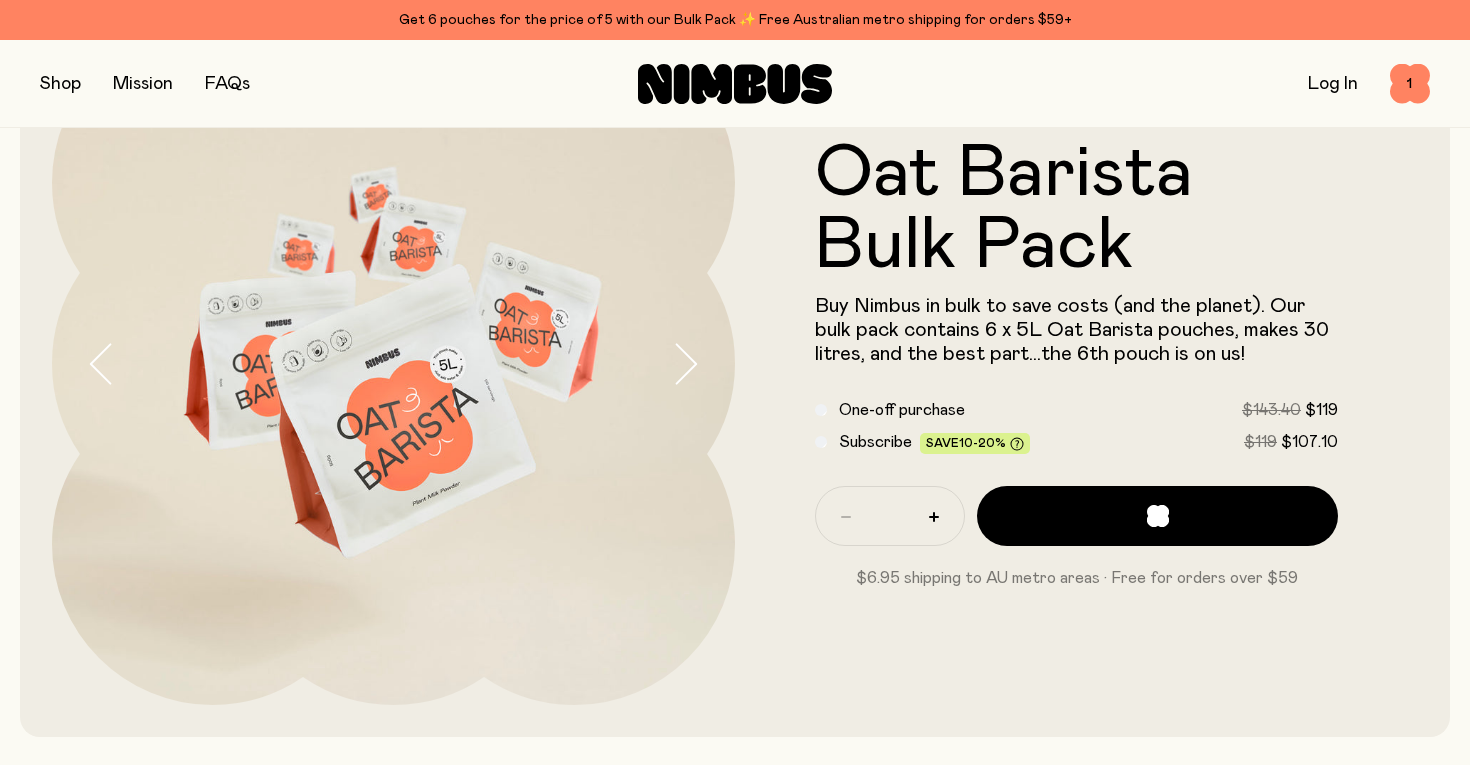 scroll, scrollTop: 0, scrollLeft: 0, axis: both 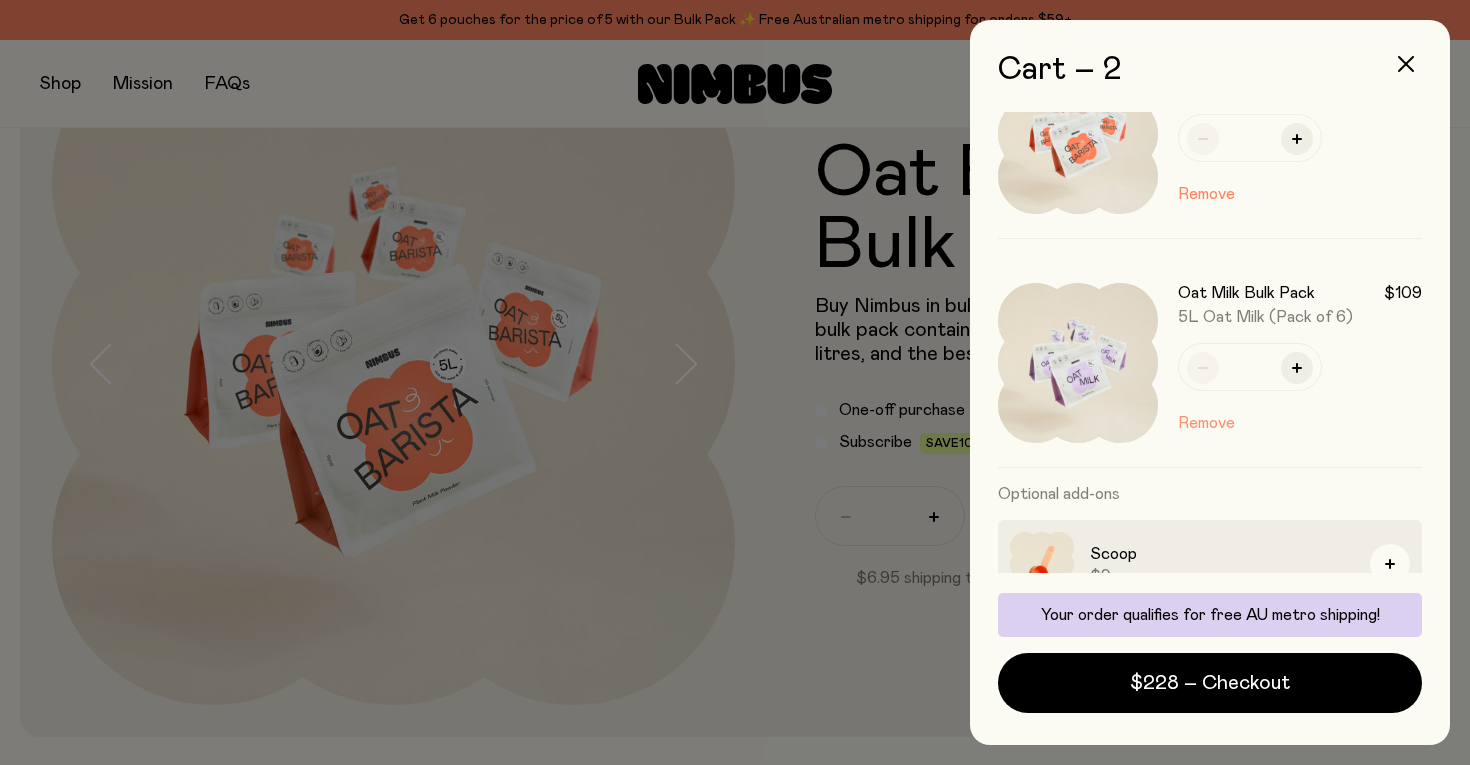 click on "Remove" at bounding box center (1206, 423) 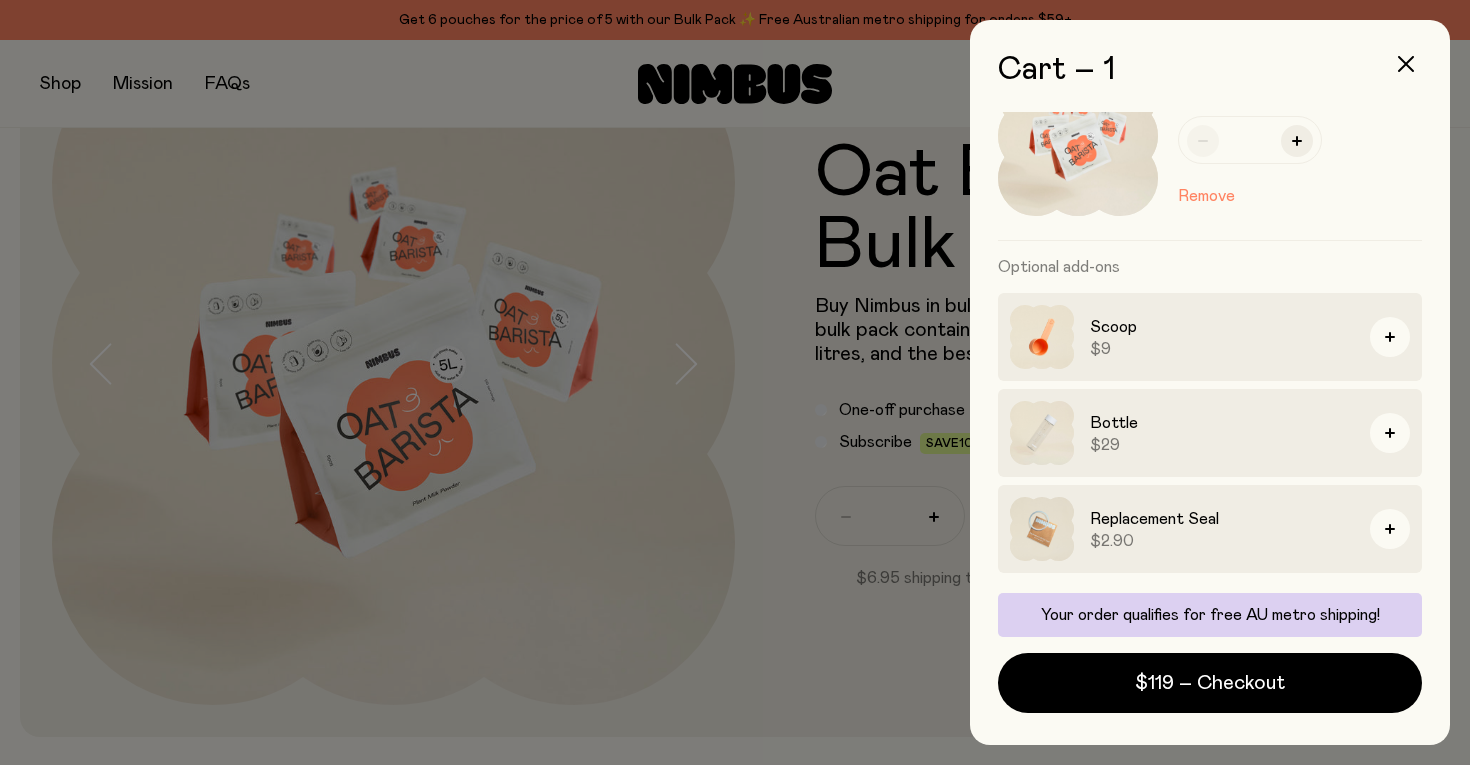 scroll, scrollTop: 80, scrollLeft: 0, axis: vertical 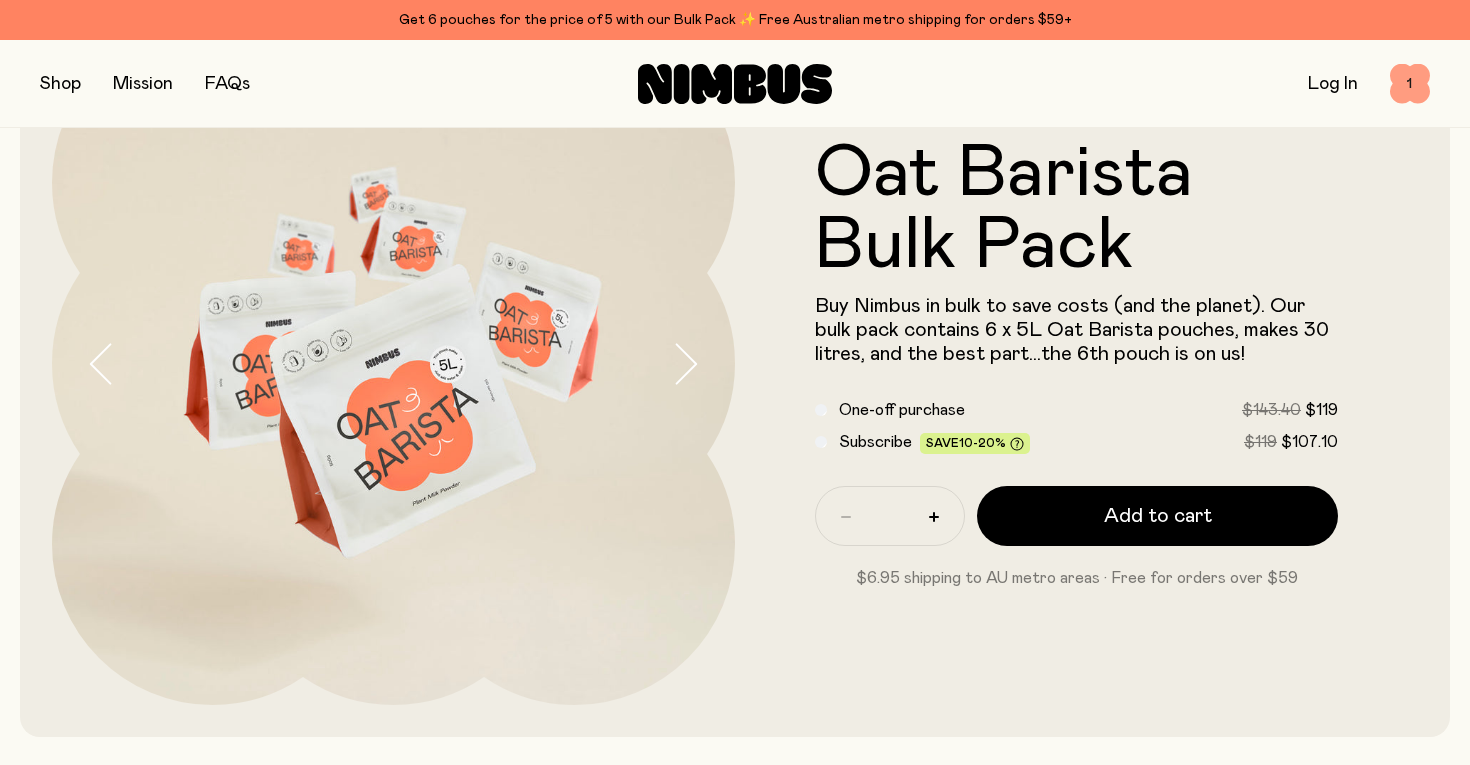 click on "1" at bounding box center (1410, 84) 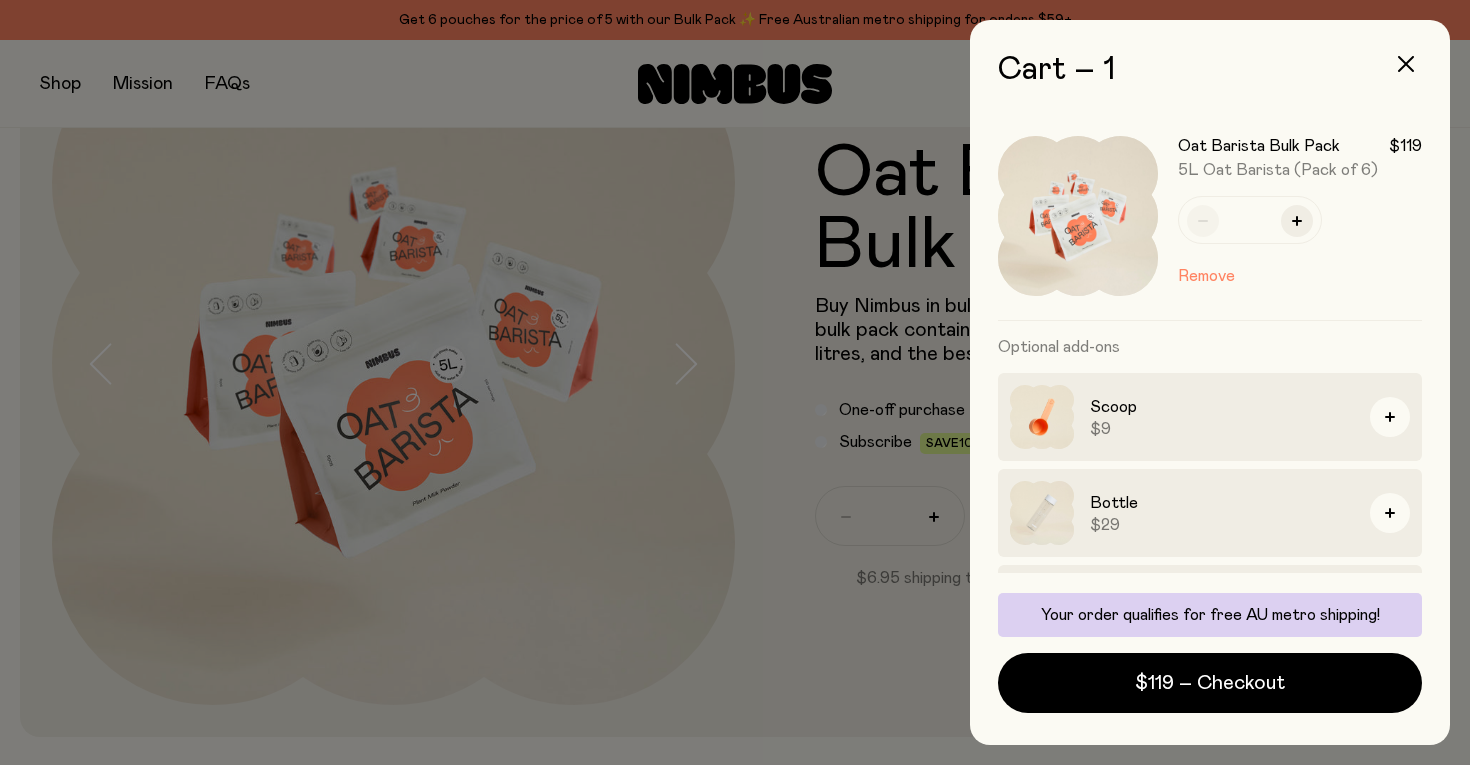 scroll, scrollTop: 0, scrollLeft: 0, axis: both 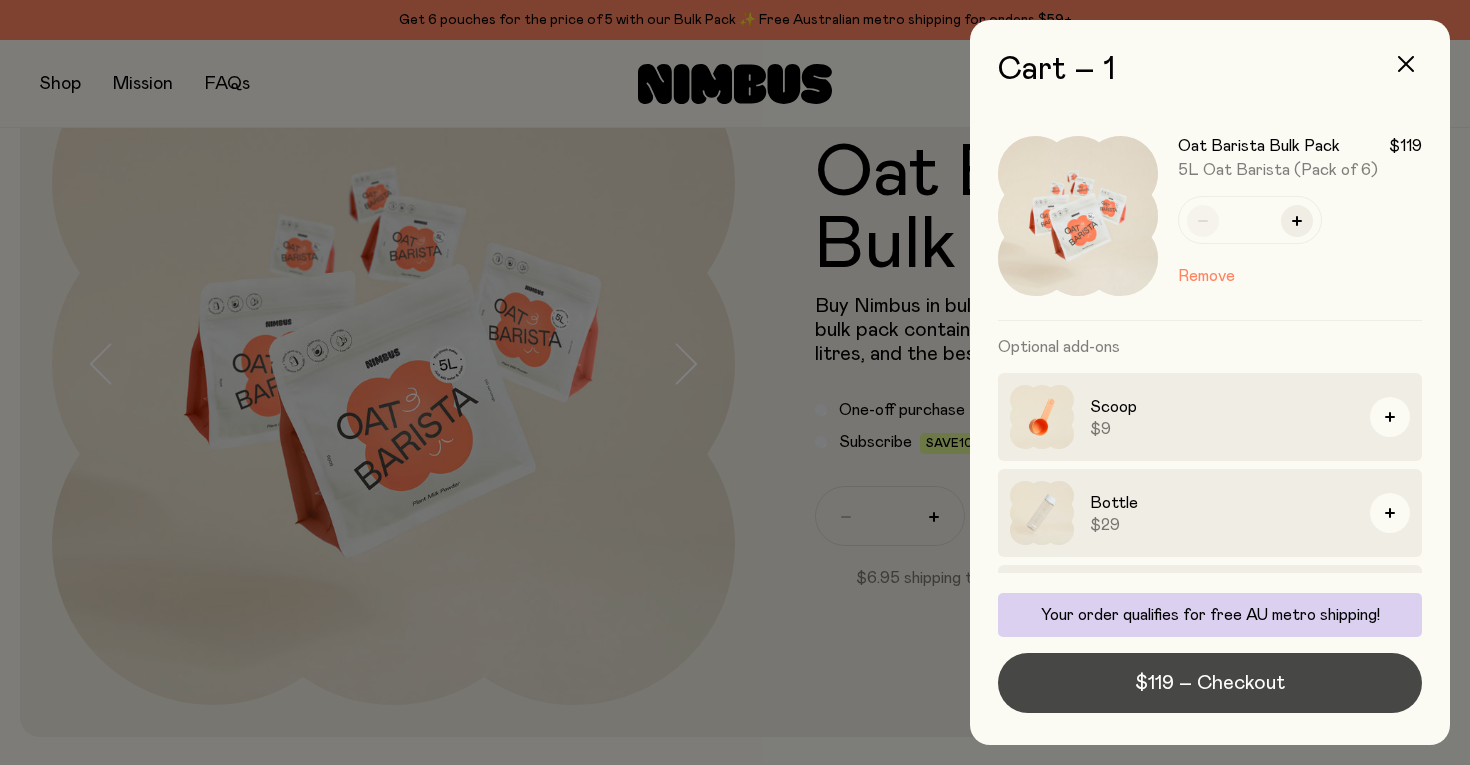click on "$119 – Checkout" at bounding box center (1210, 683) 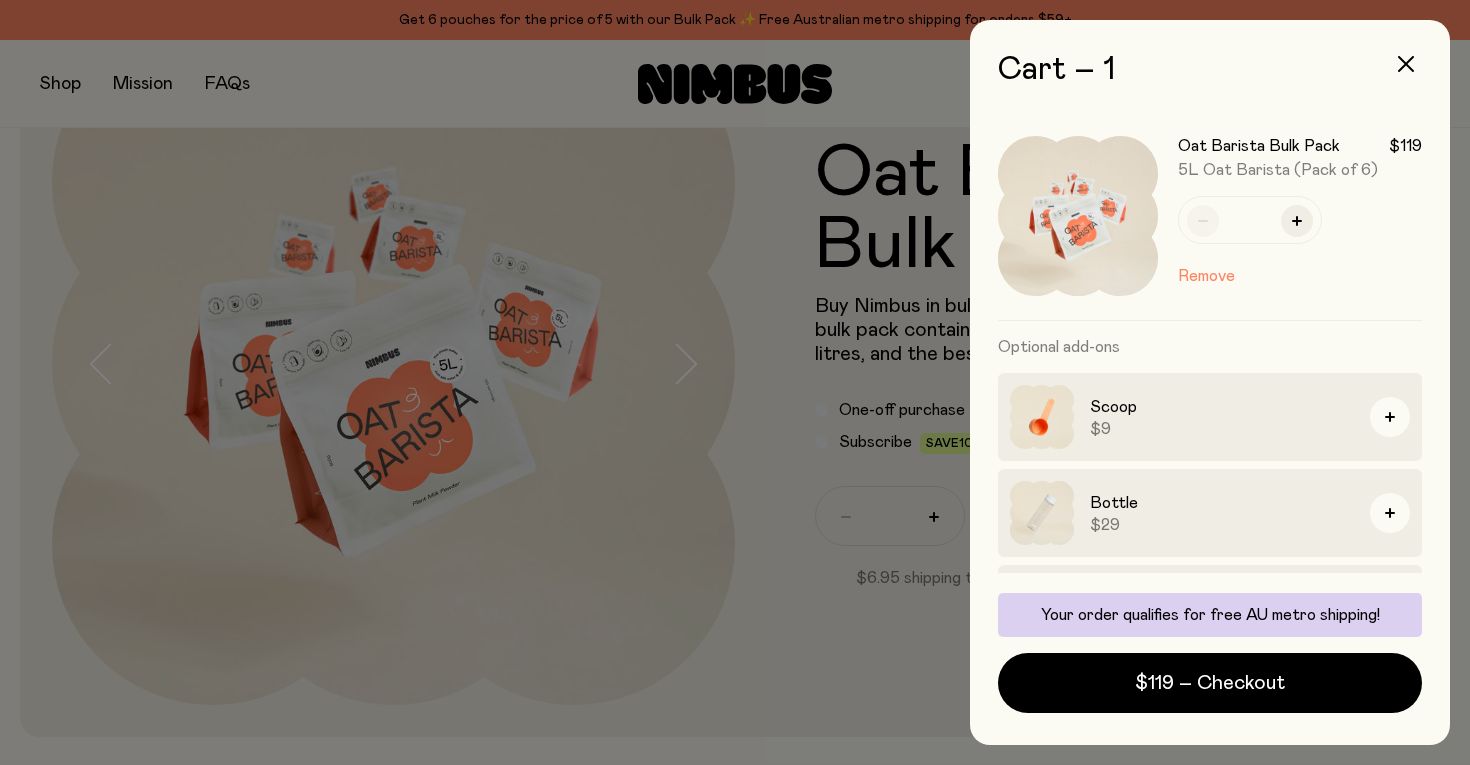 scroll, scrollTop: 0, scrollLeft: 0, axis: both 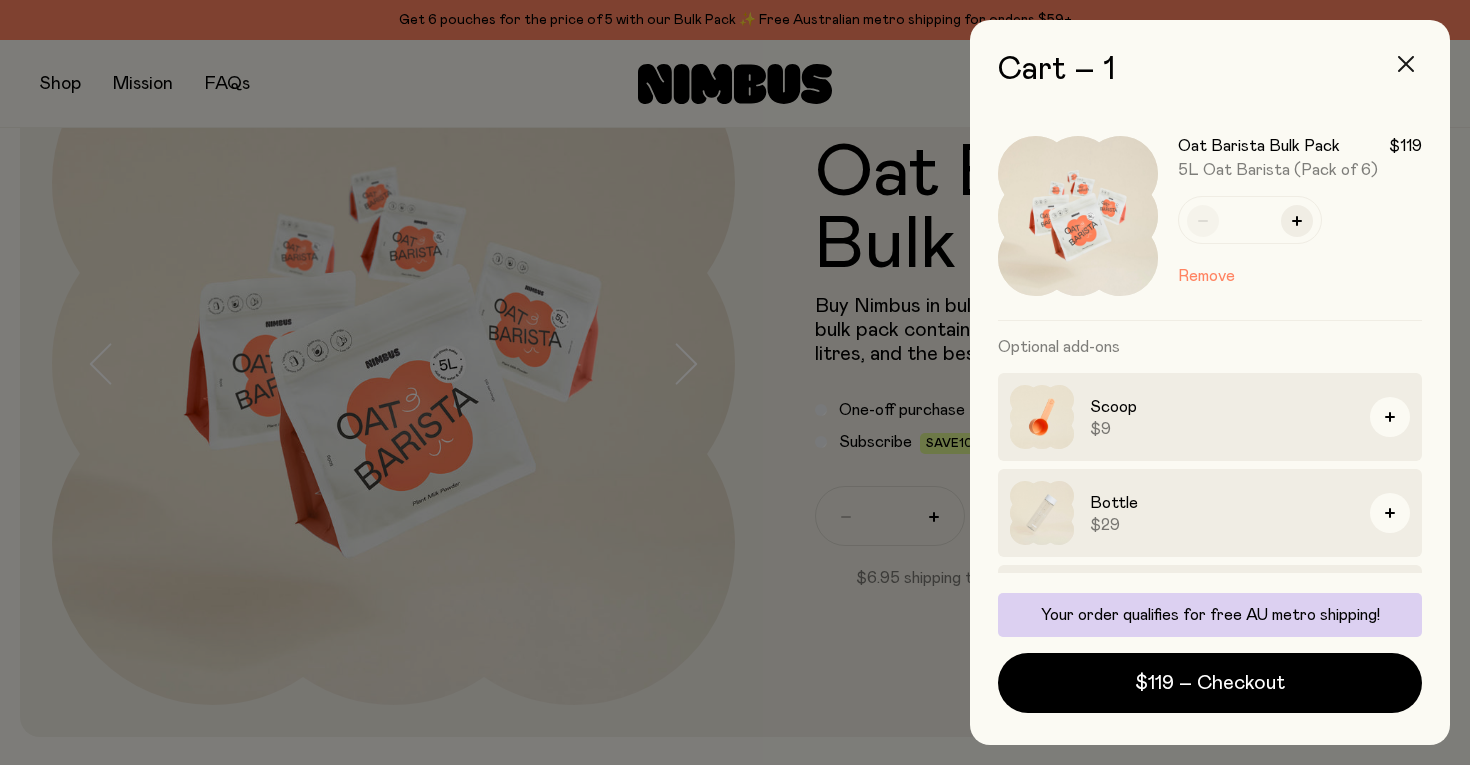 click 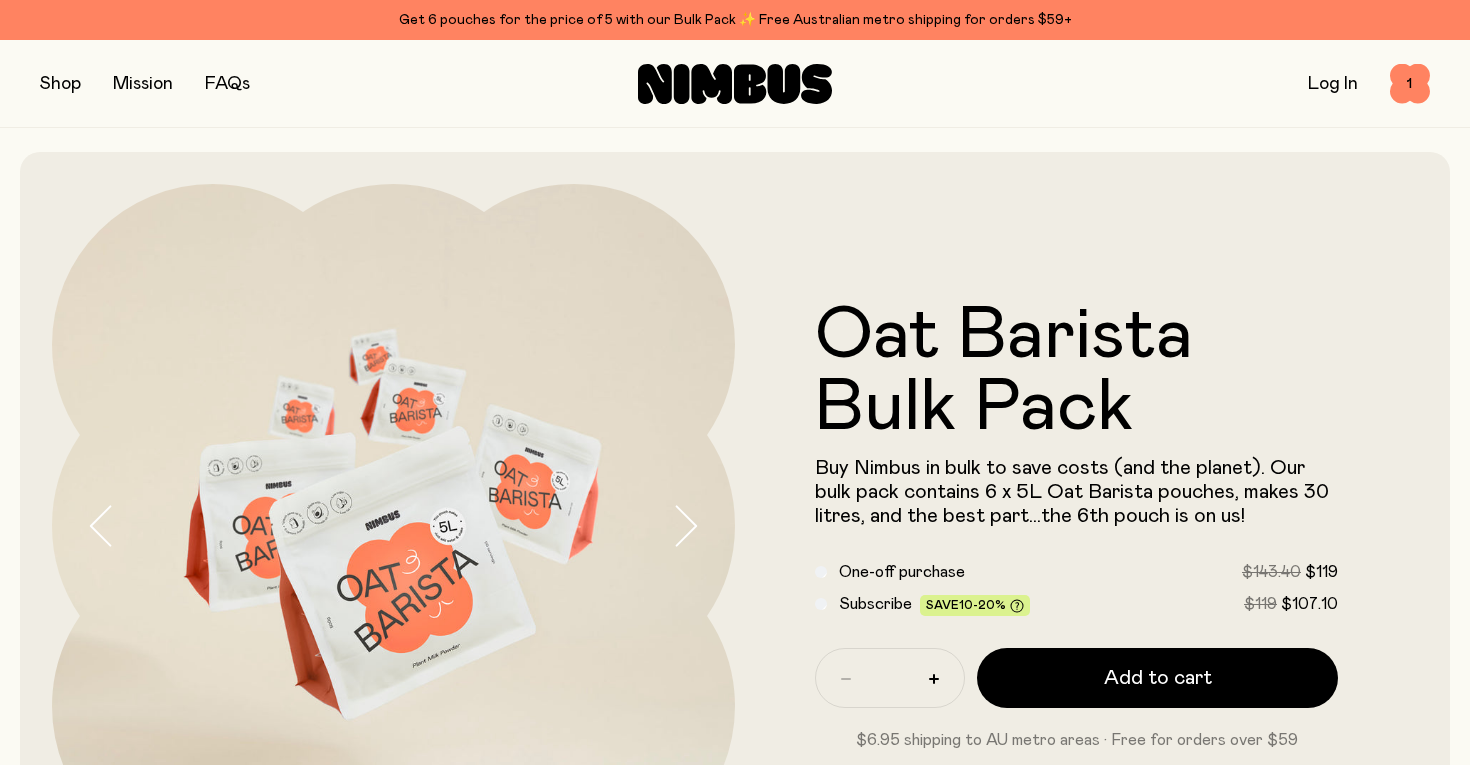 scroll, scrollTop: 0, scrollLeft: 0, axis: both 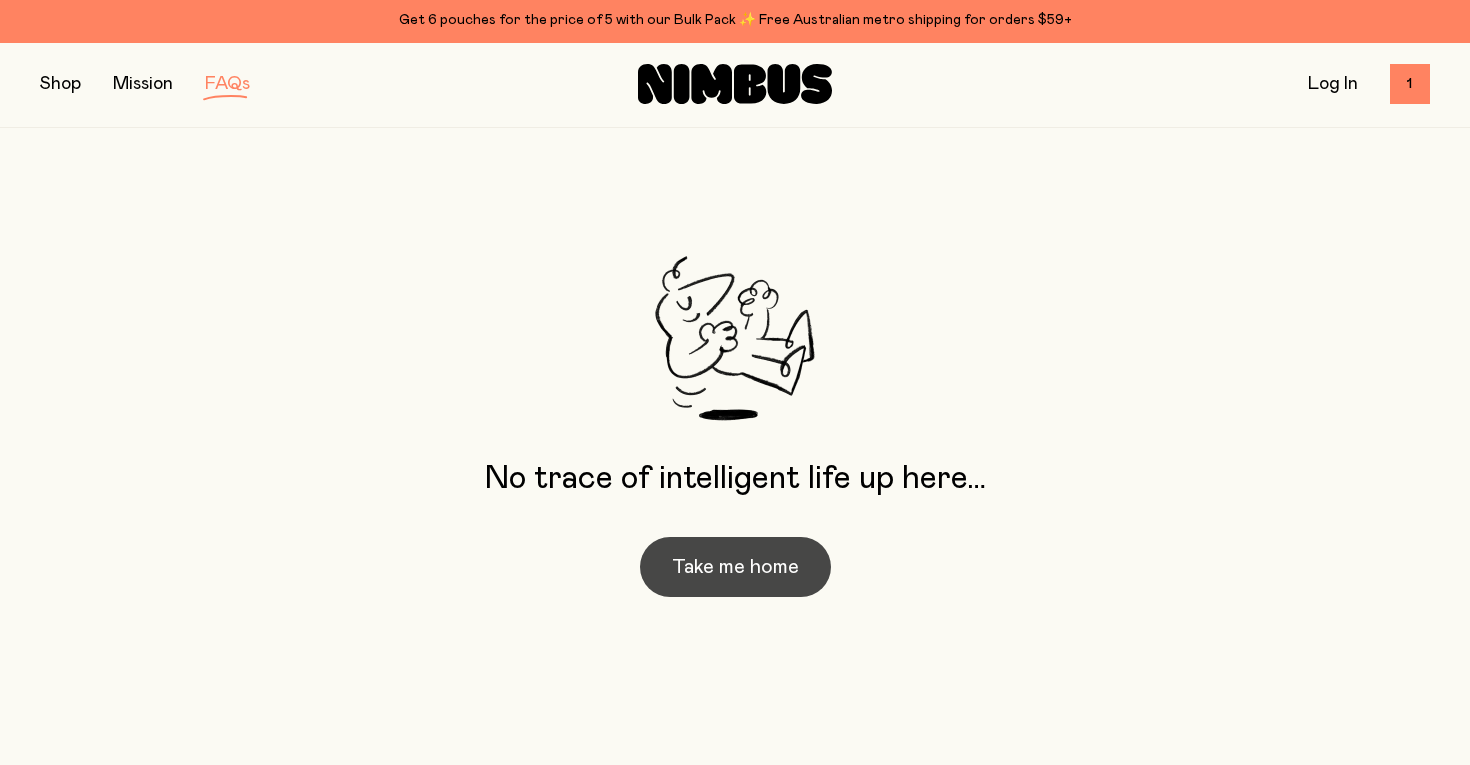 click on "Take me home" at bounding box center [735, 567] 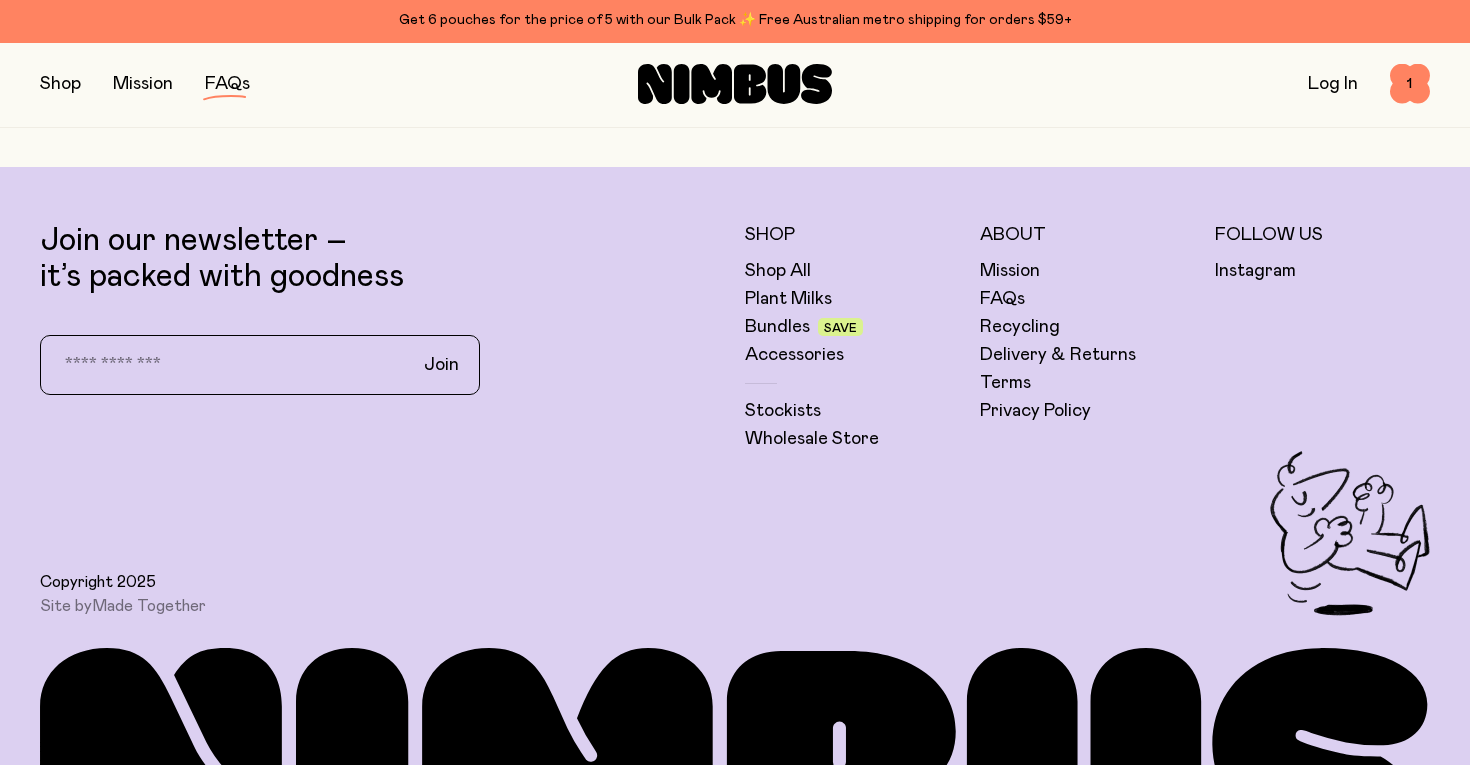 scroll, scrollTop: 5229, scrollLeft: 0, axis: vertical 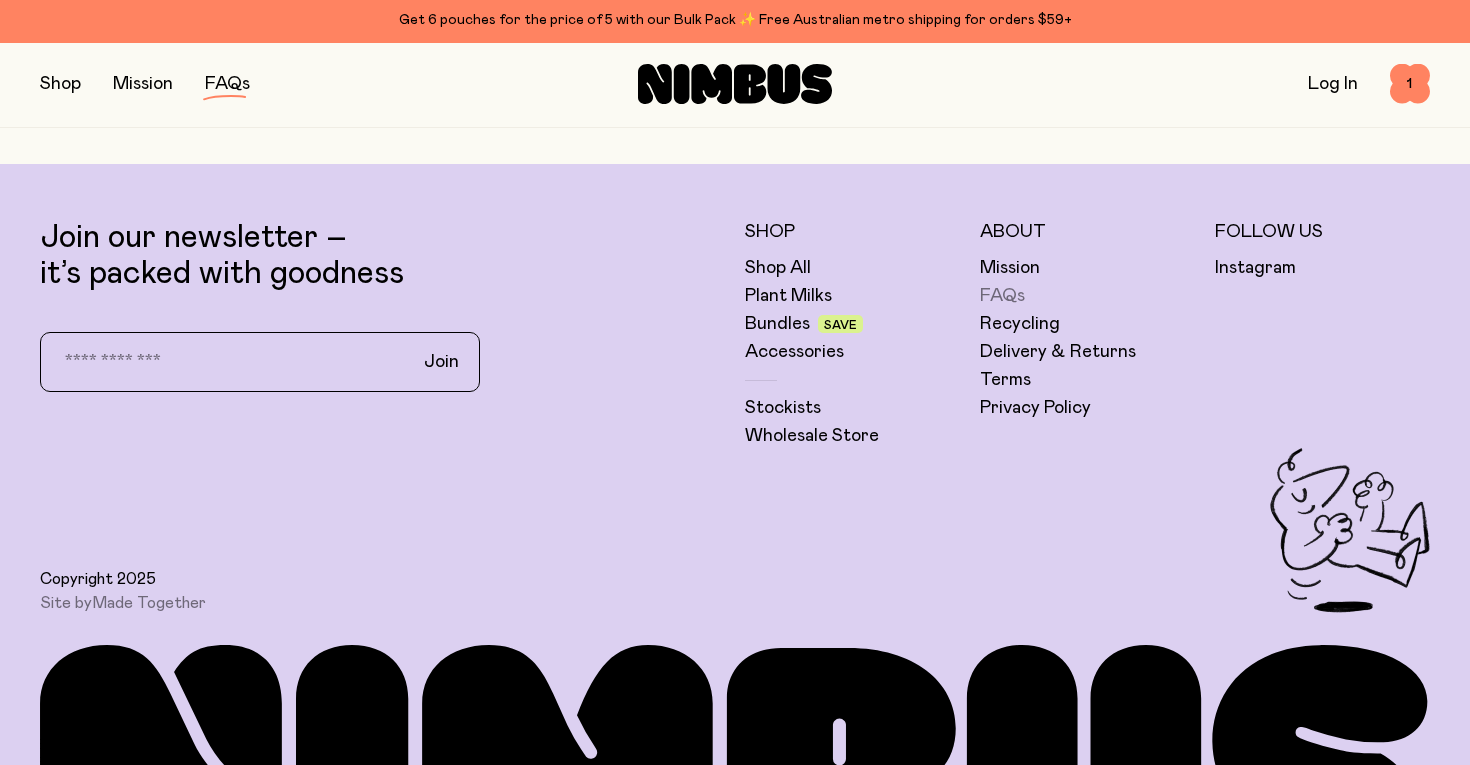 click on "FAQs" at bounding box center (1002, 296) 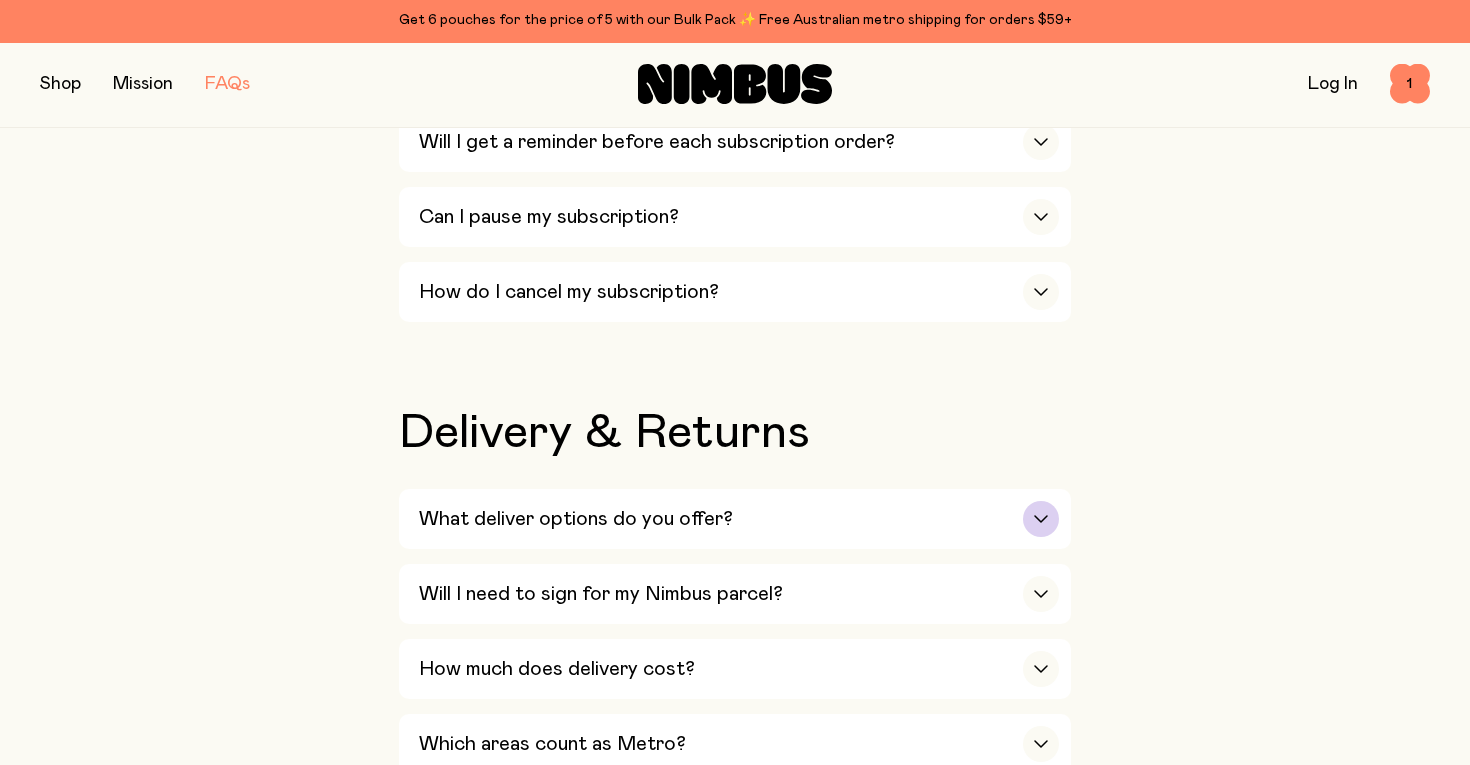scroll, scrollTop: 2645, scrollLeft: 0, axis: vertical 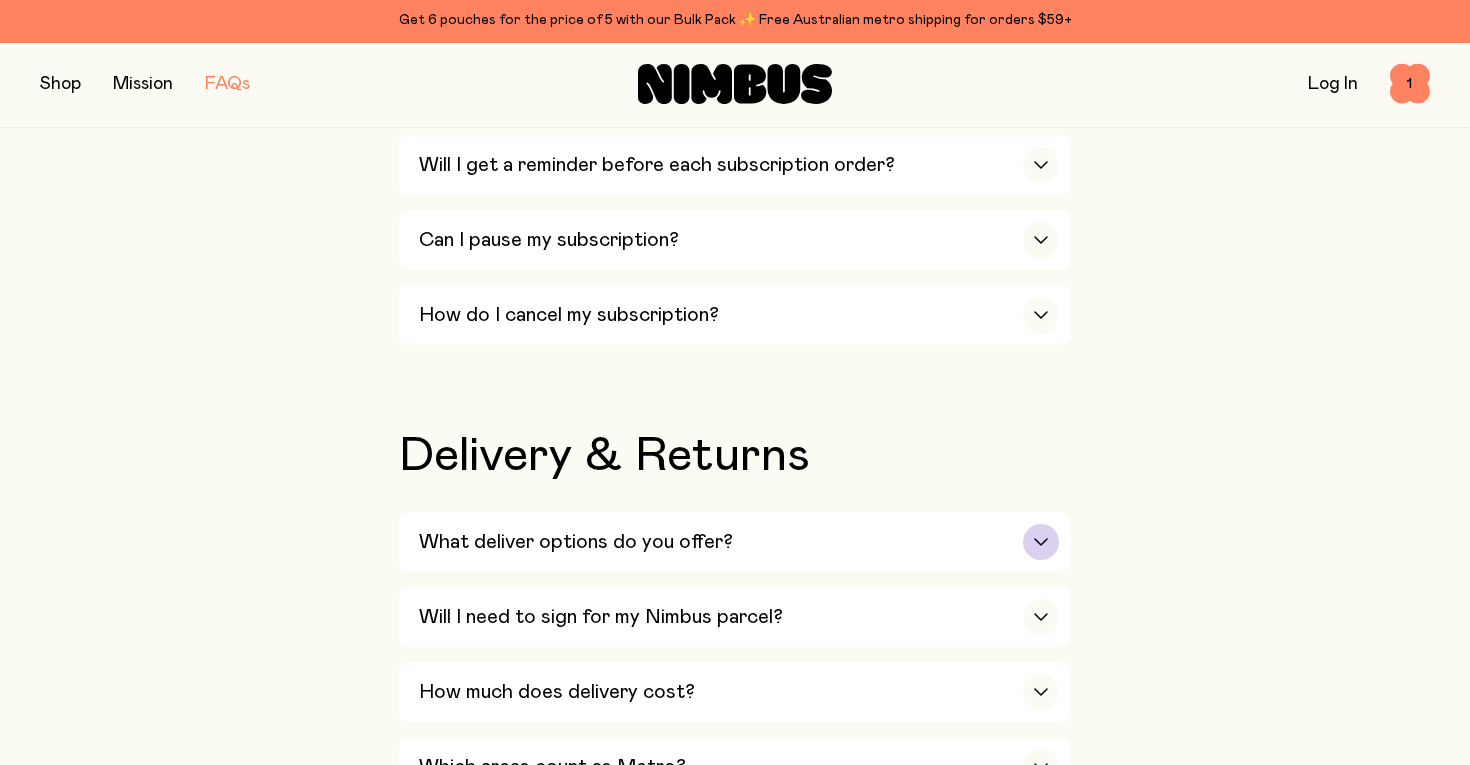 click 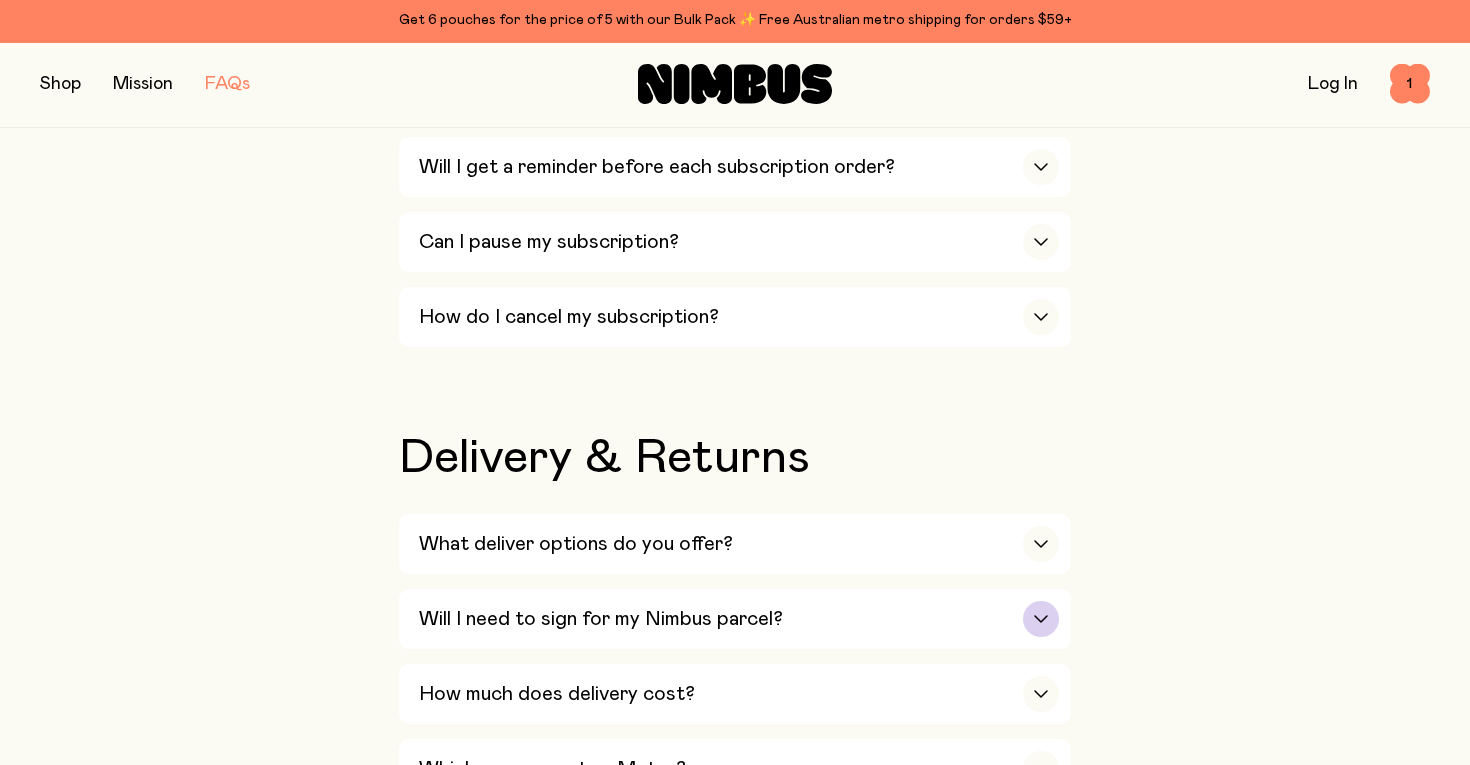 scroll, scrollTop: 2652, scrollLeft: 0, axis: vertical 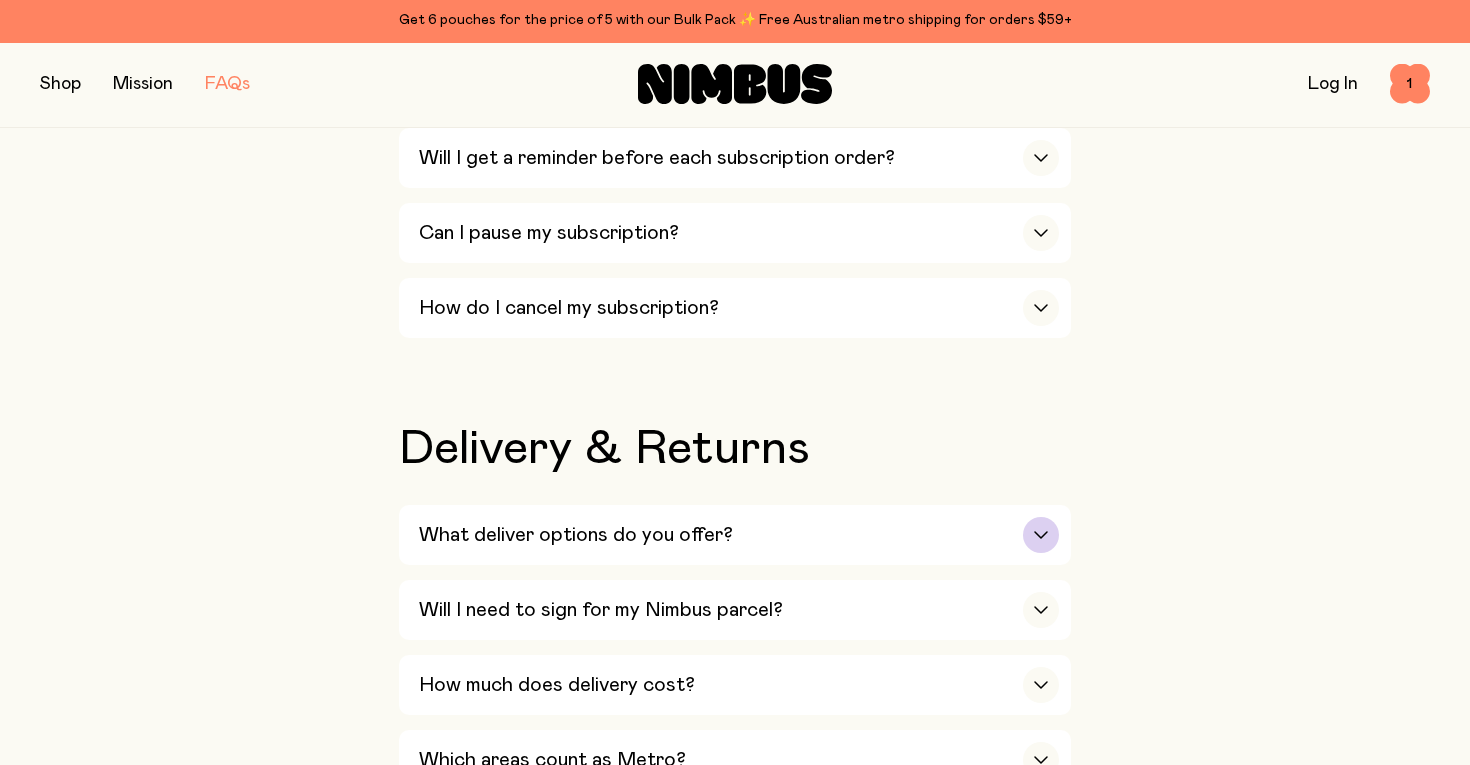 click at bounding box center (1041, 535) 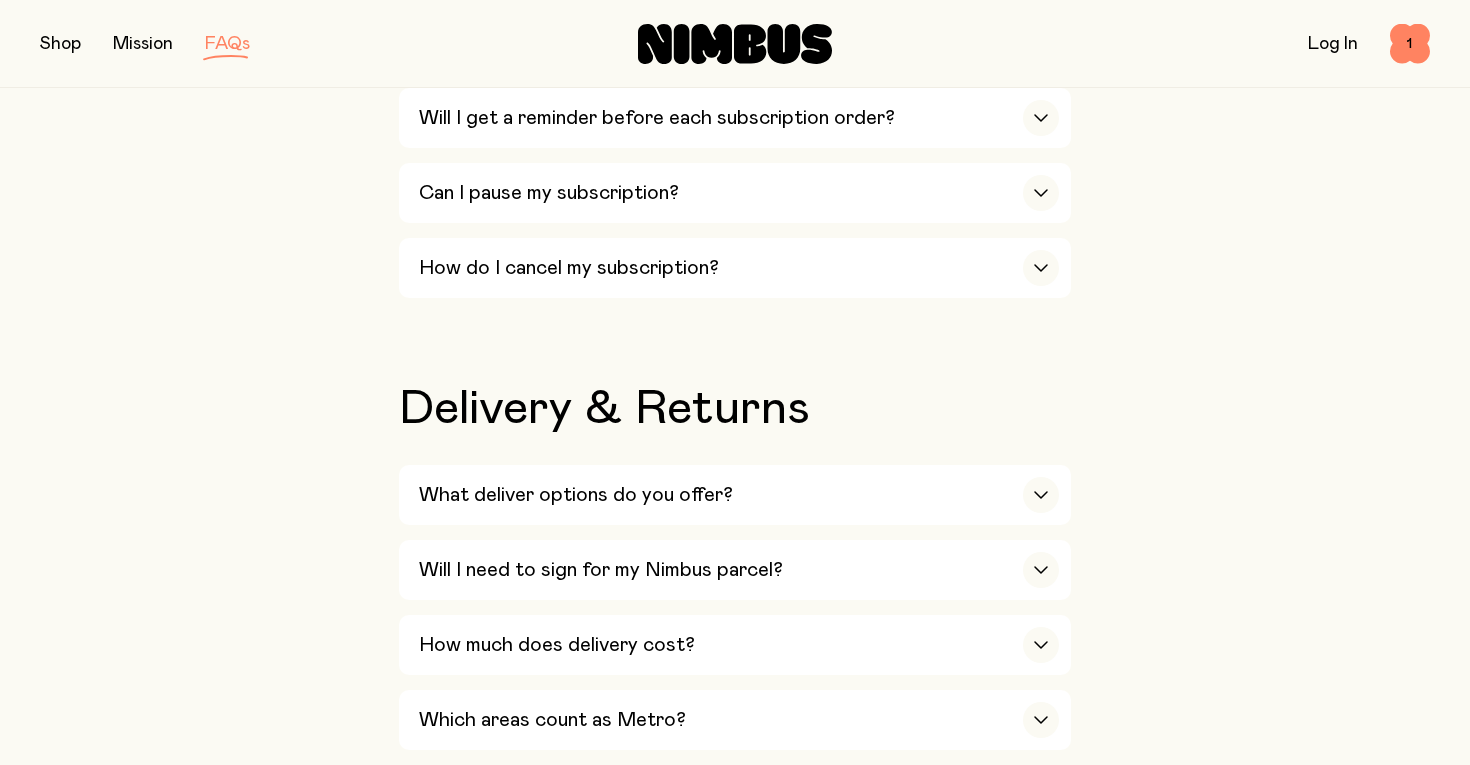 scroll, scrollTop: 2686, scrollLeft: 0, axis: vertical 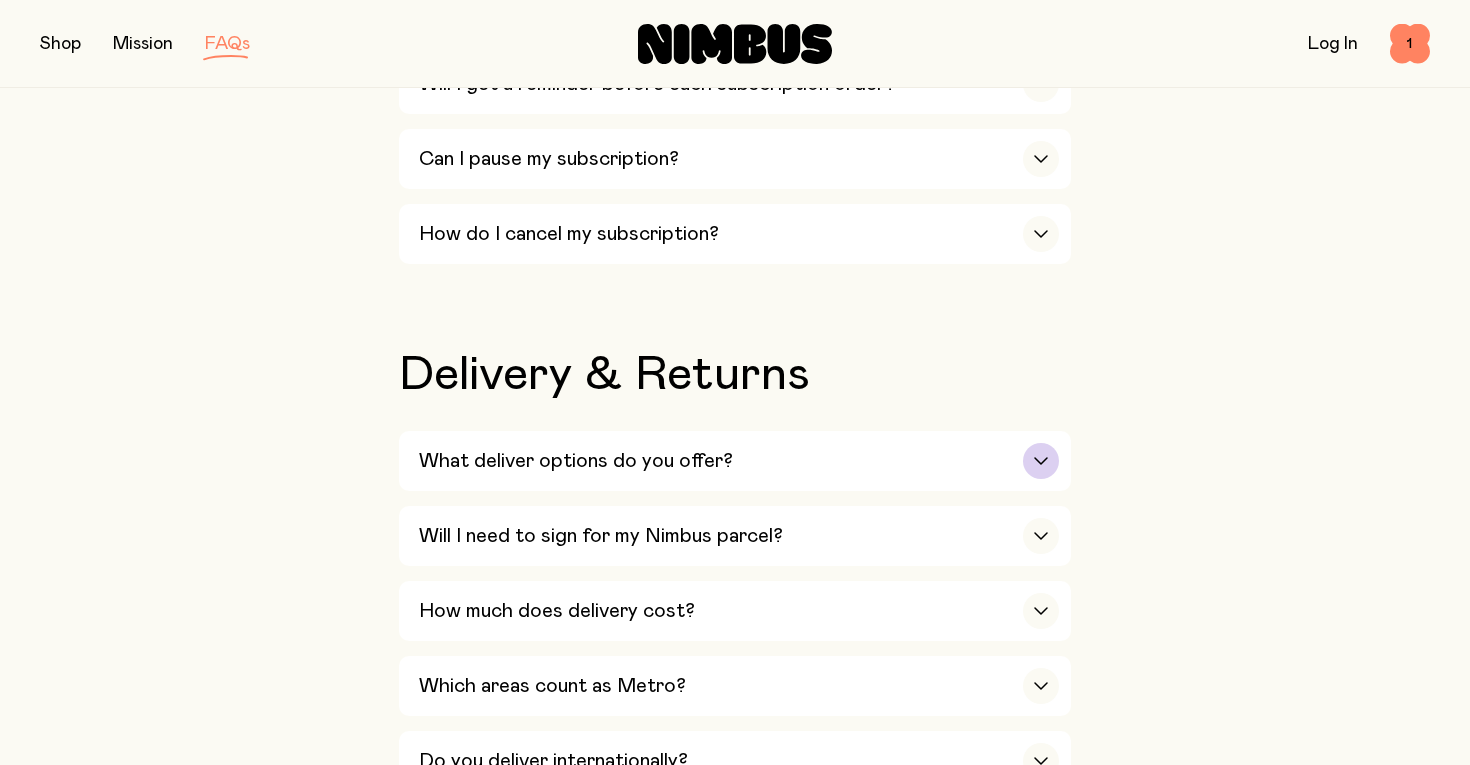 click at bounding box center [1041, 461] 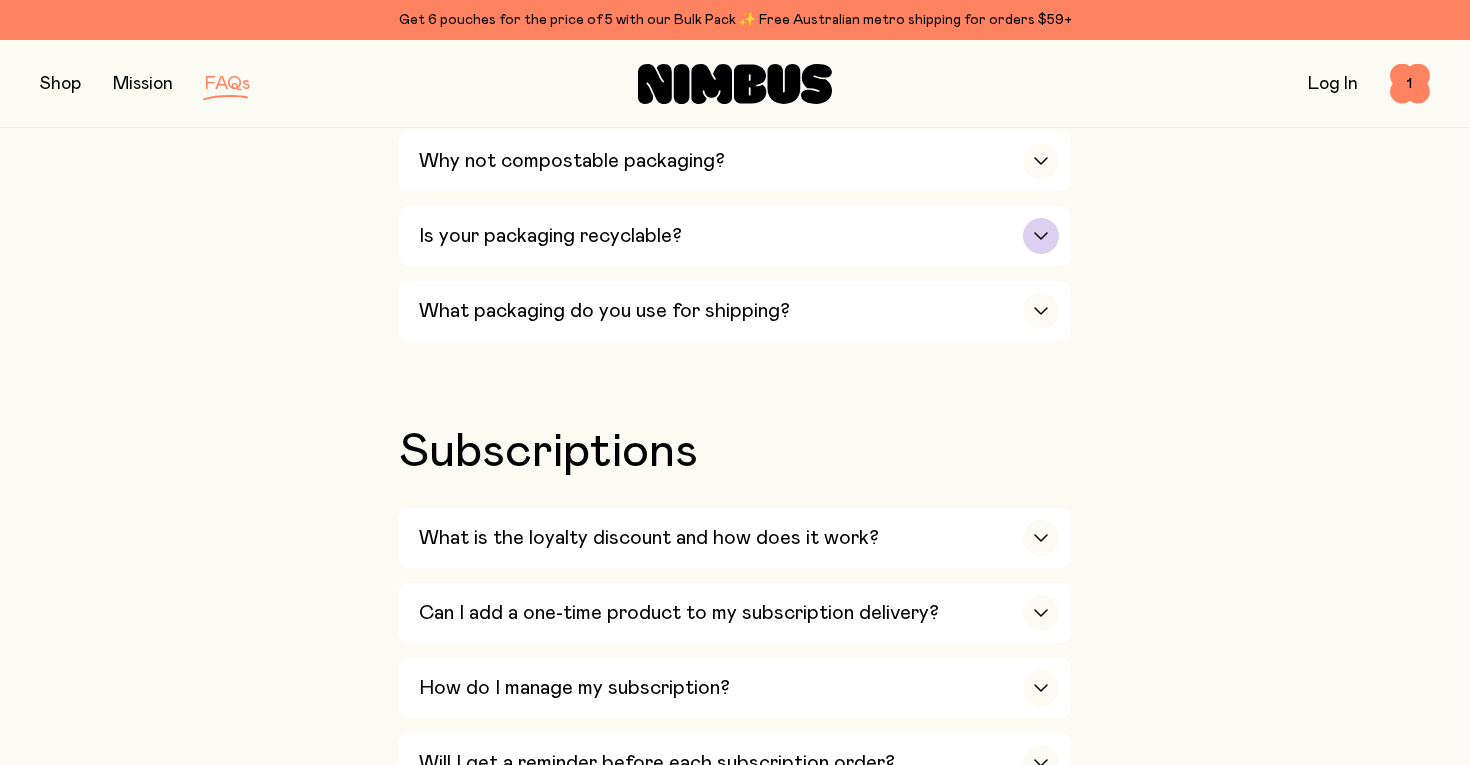 scroll, scrollTop: 1986, scrollLeft: 0, axis: vertical 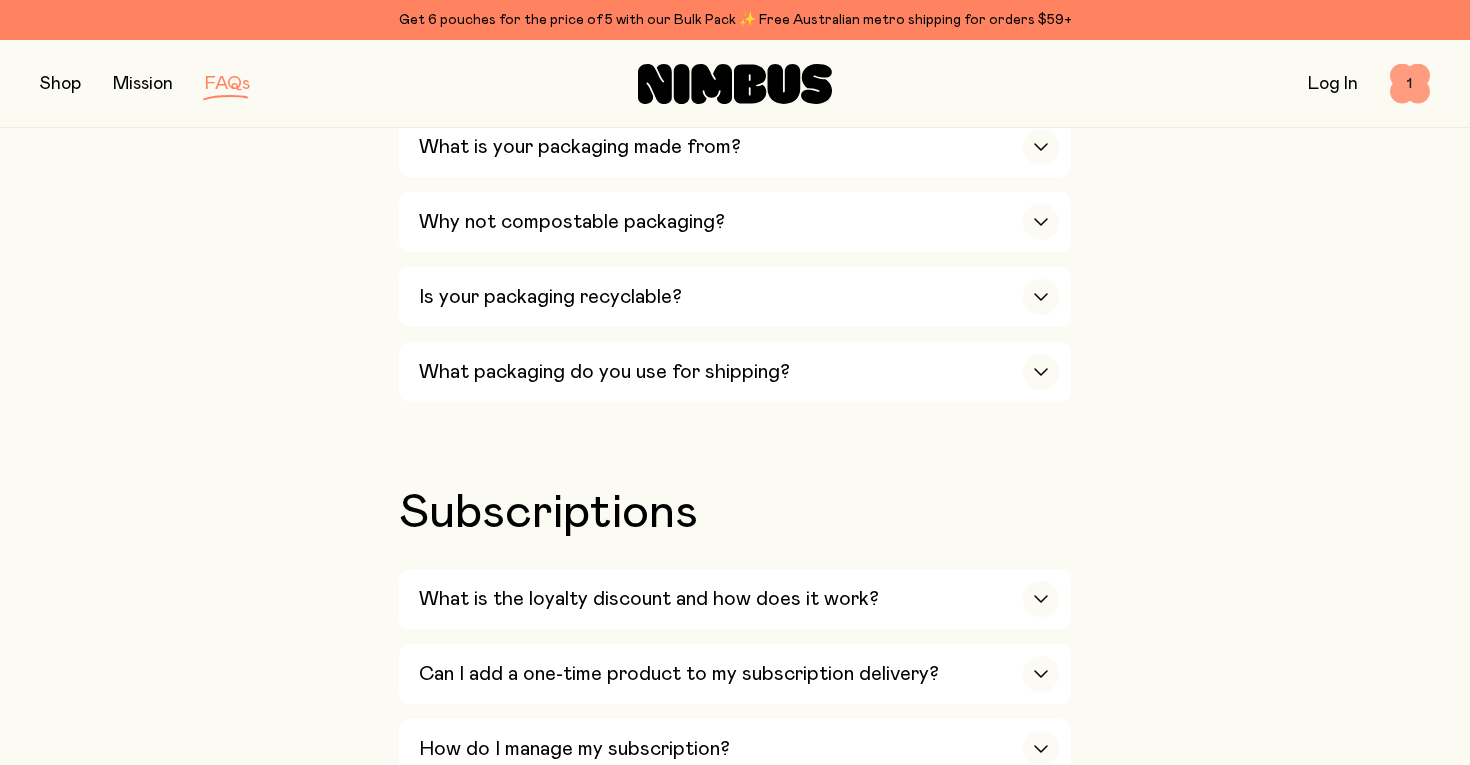 click on "1" at bounding box center [1410, 84] 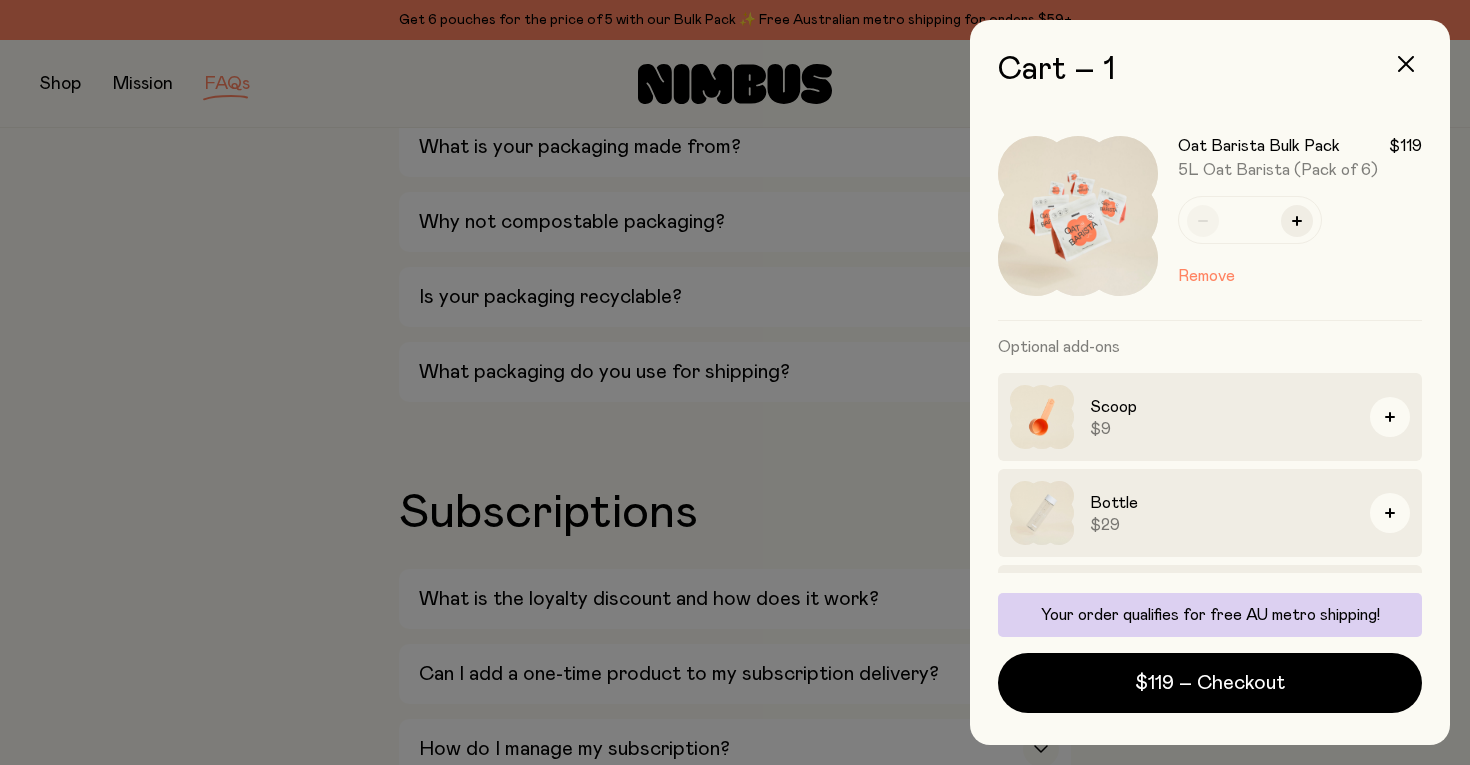 scroll, scrollTop: 0, scrollLeft: 0, axis: both 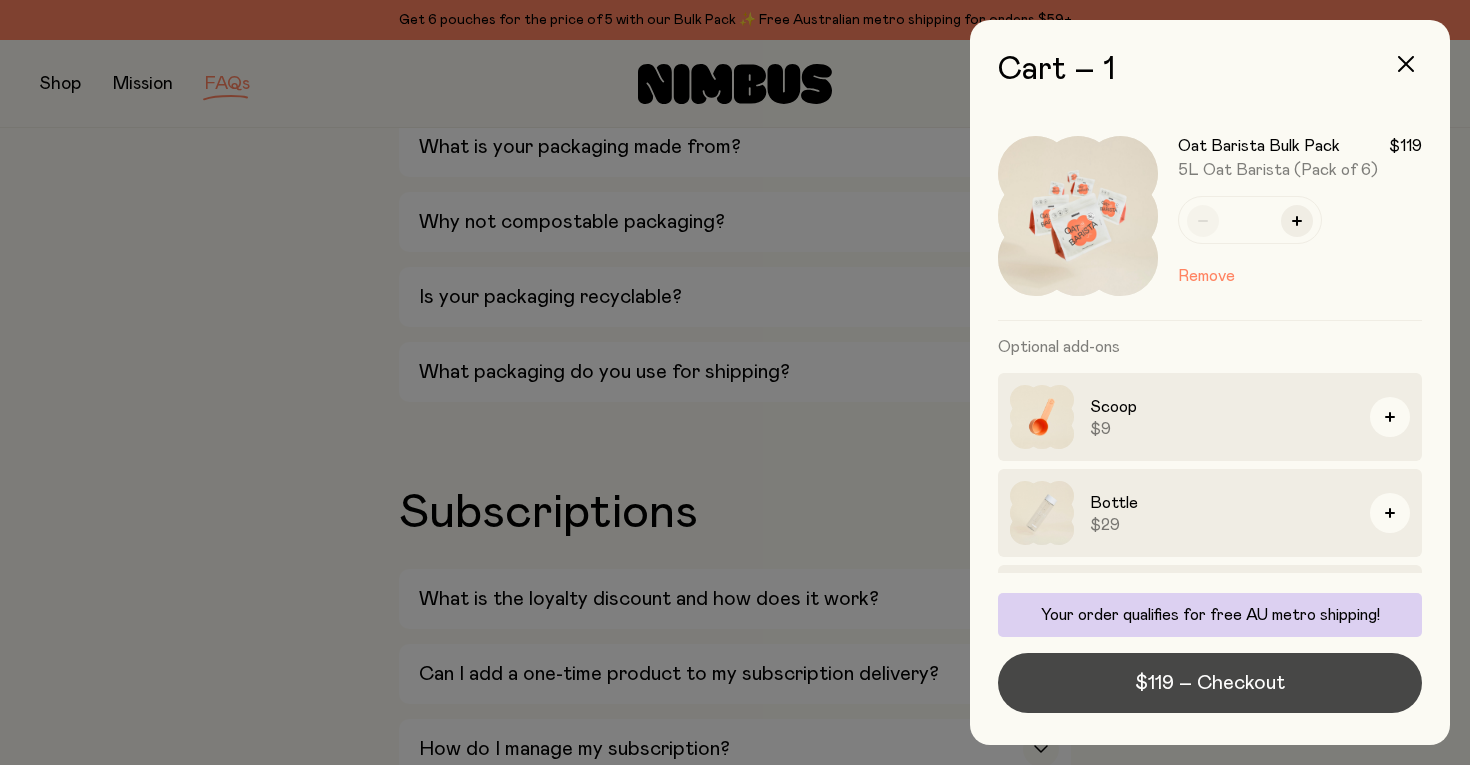 click on "$119 – Checkout" at bounding box center (1210, 683) 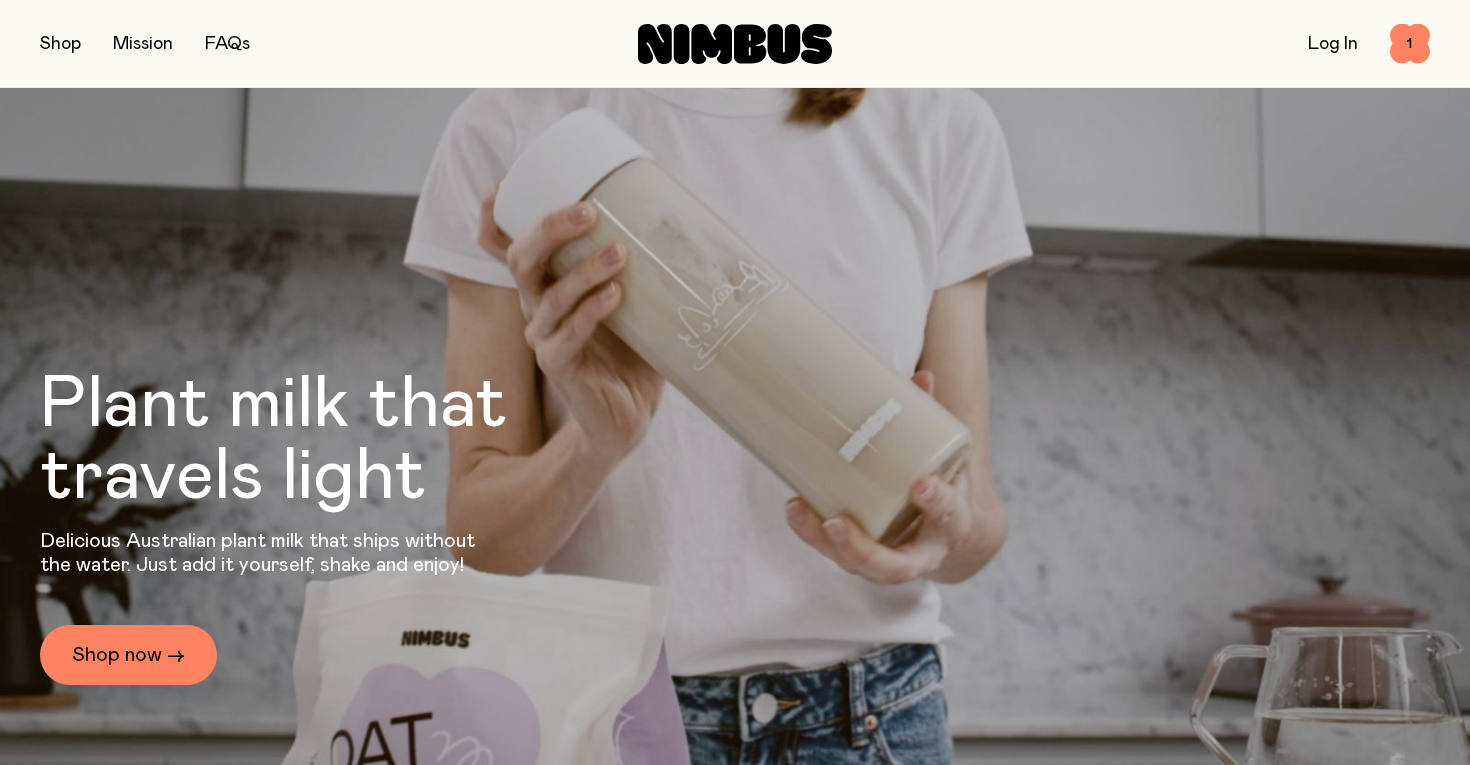 scroll, scrollTop: 0, scrollLeft: 0, axis: both 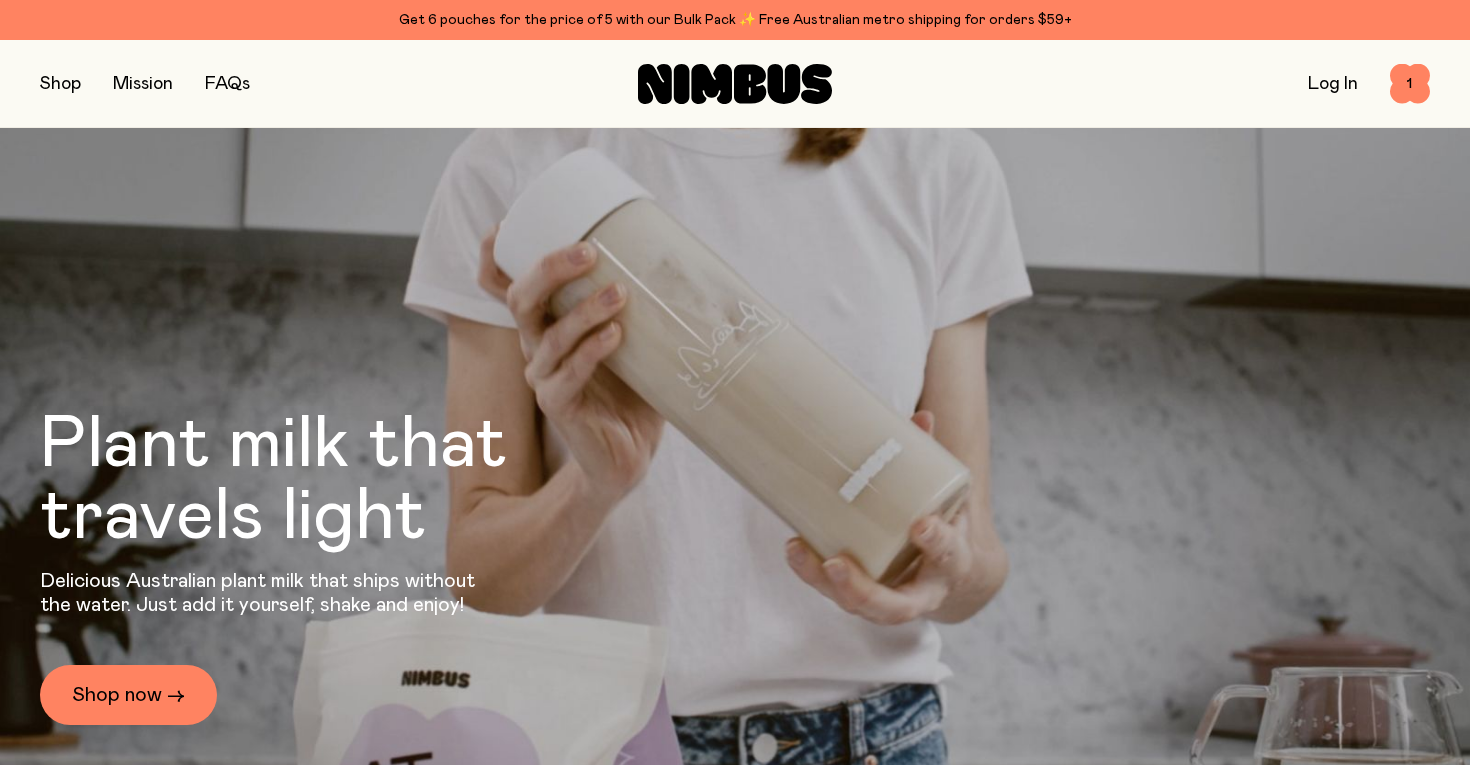 click at bounding box center [60, 84] 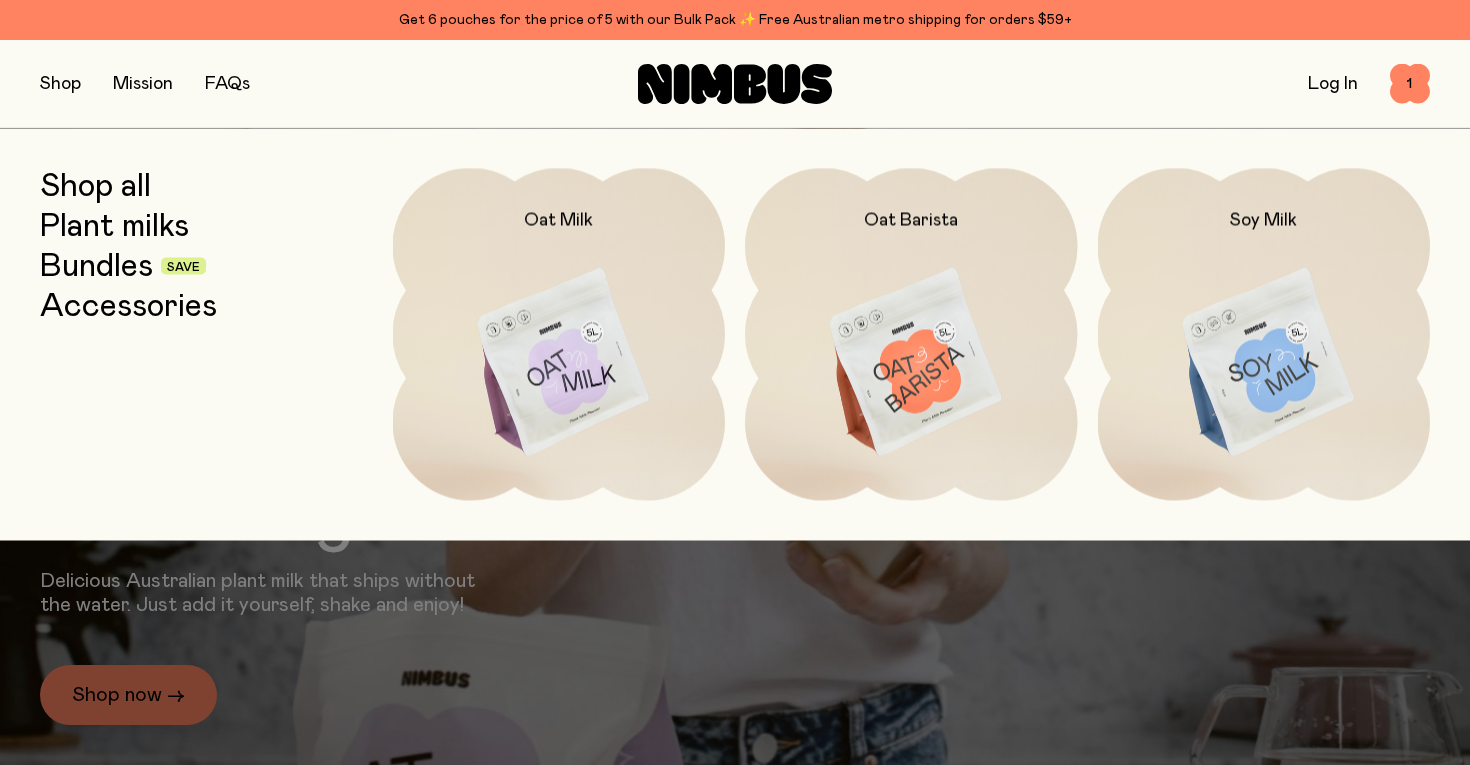 click on "Accessories" at bounding box center [128, 306] 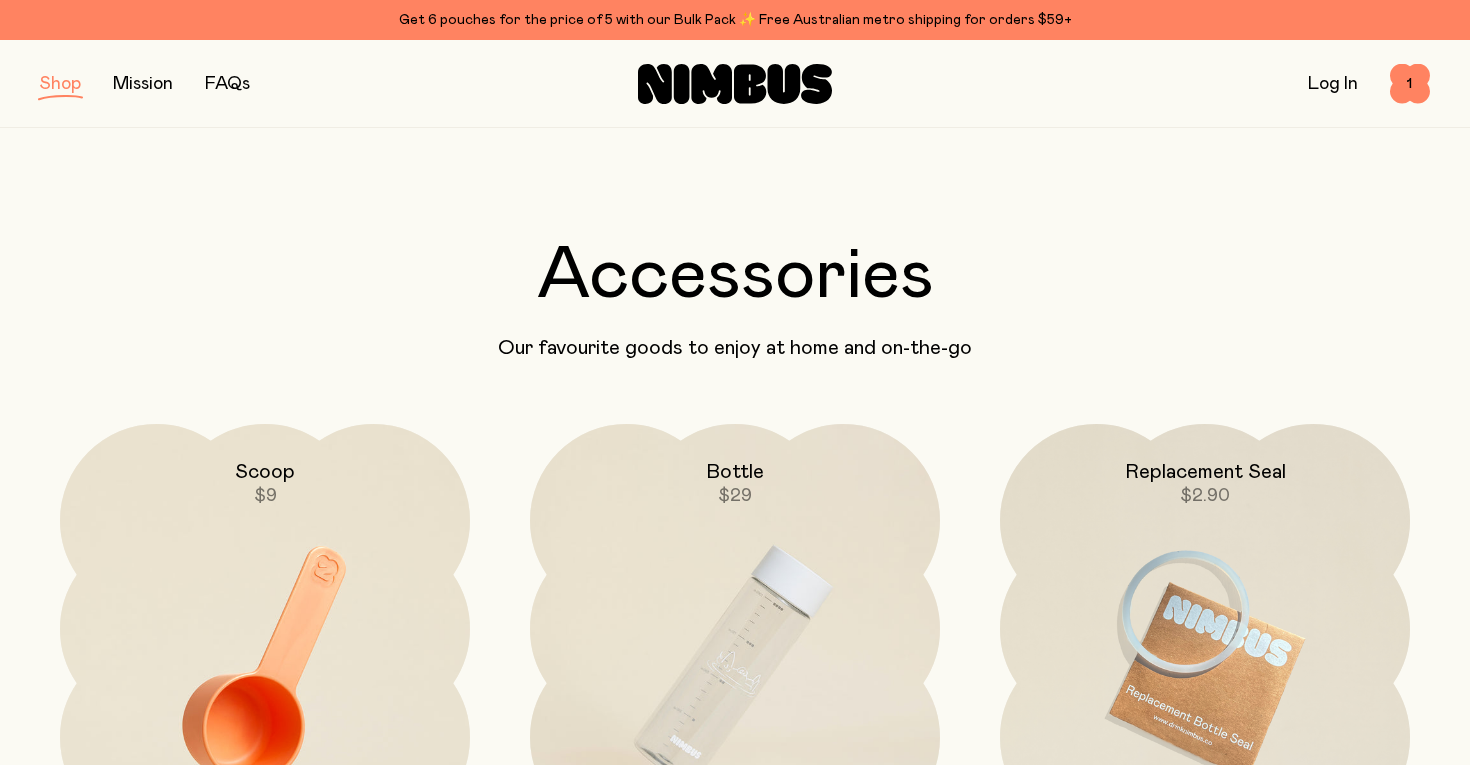scroll, scrollTop: 0, scrollLeft: 0, axis: both 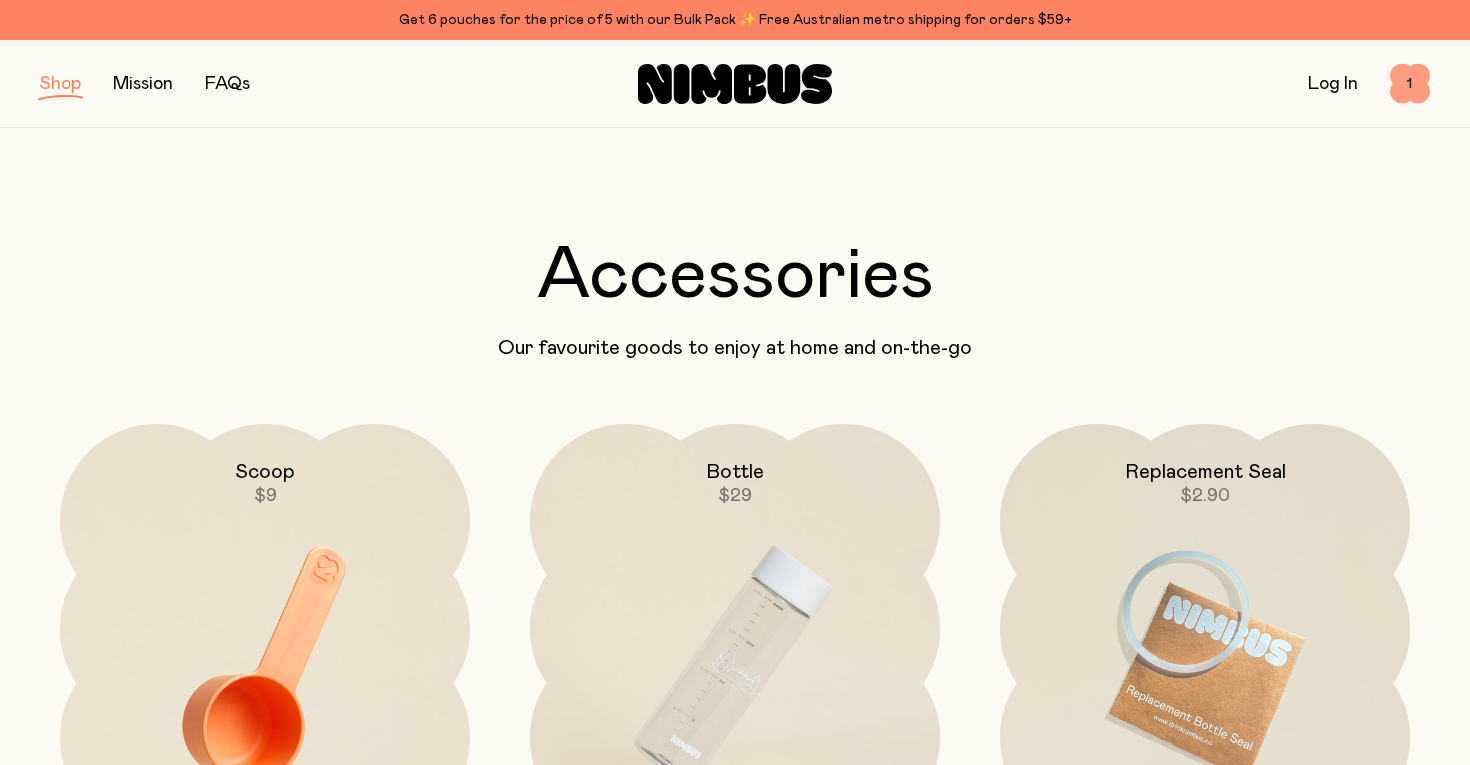 click on "1" at bounding box center [1410, 84] 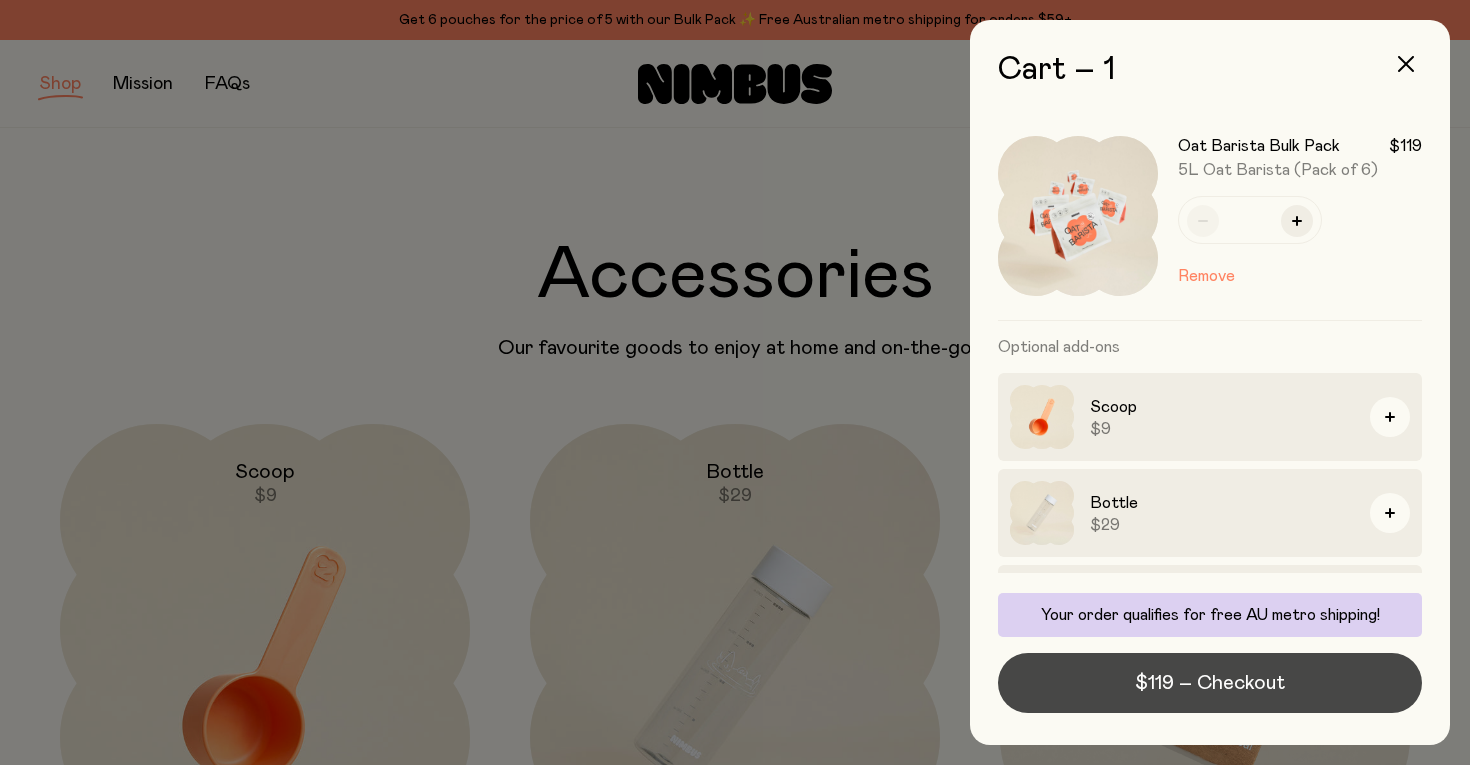 click on "$119 – Checkout" at bounding box center (1210, 683) 